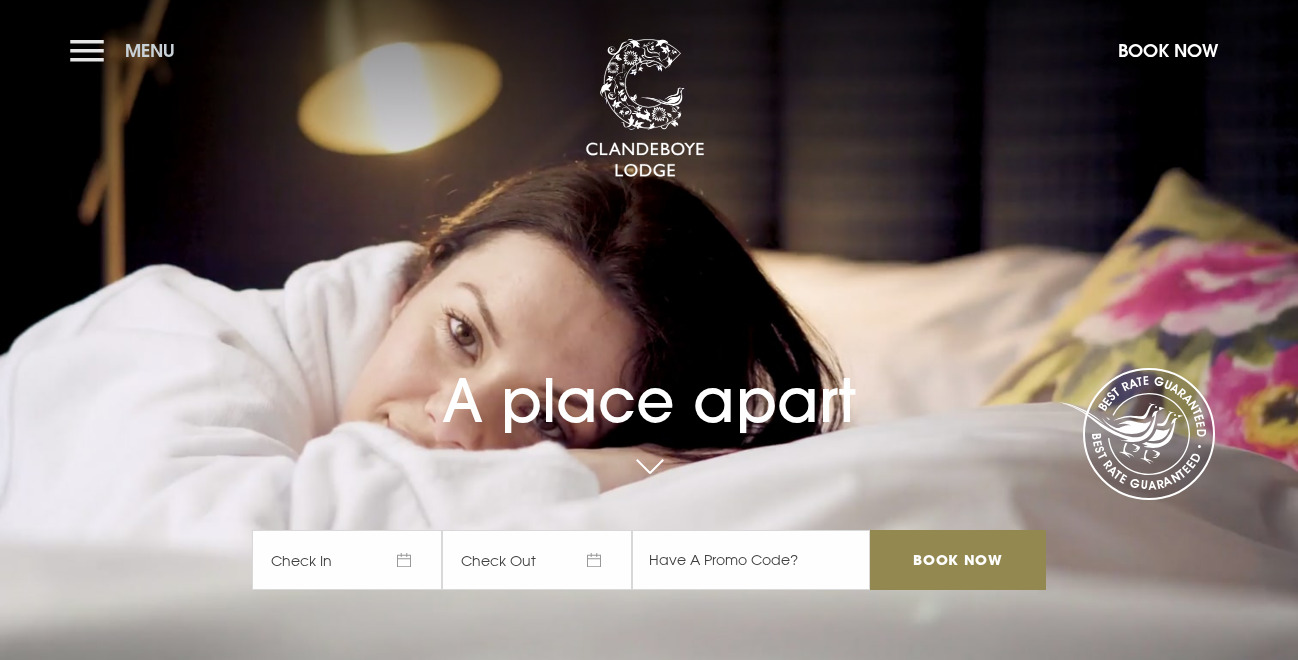 scroll, scrollTop: 0, scrollLeft: 0, axis: both 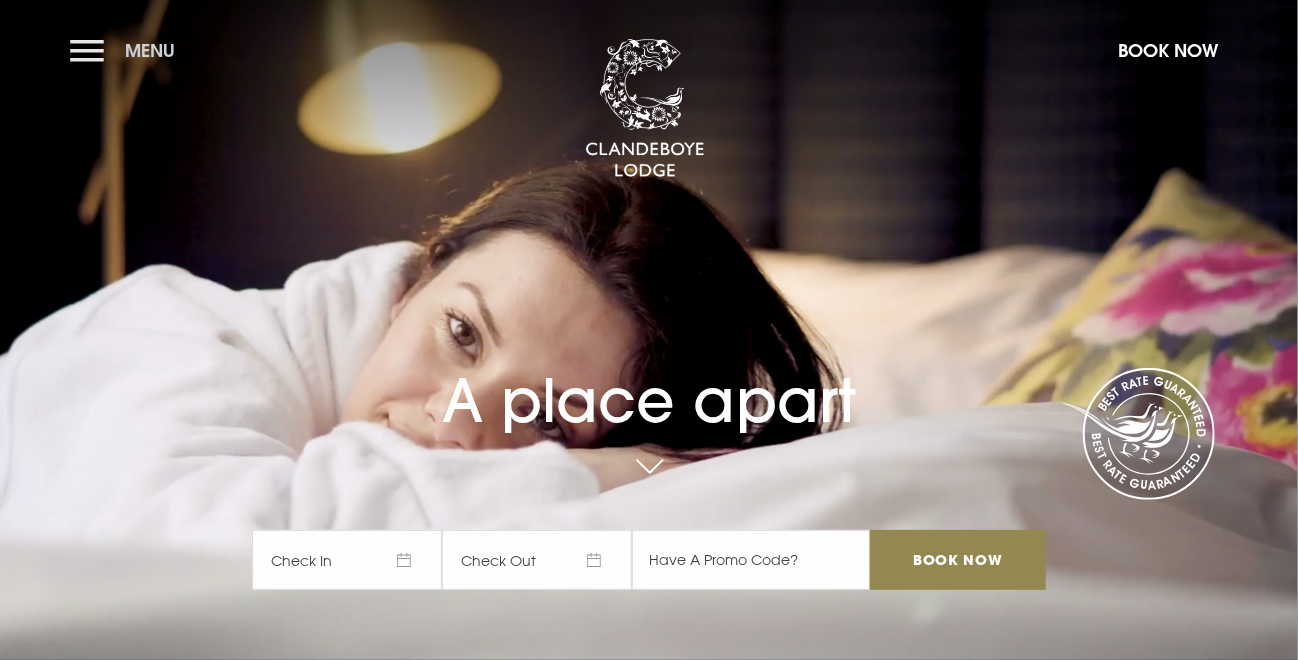 click on "Menu" at bounding box center (127, 50) 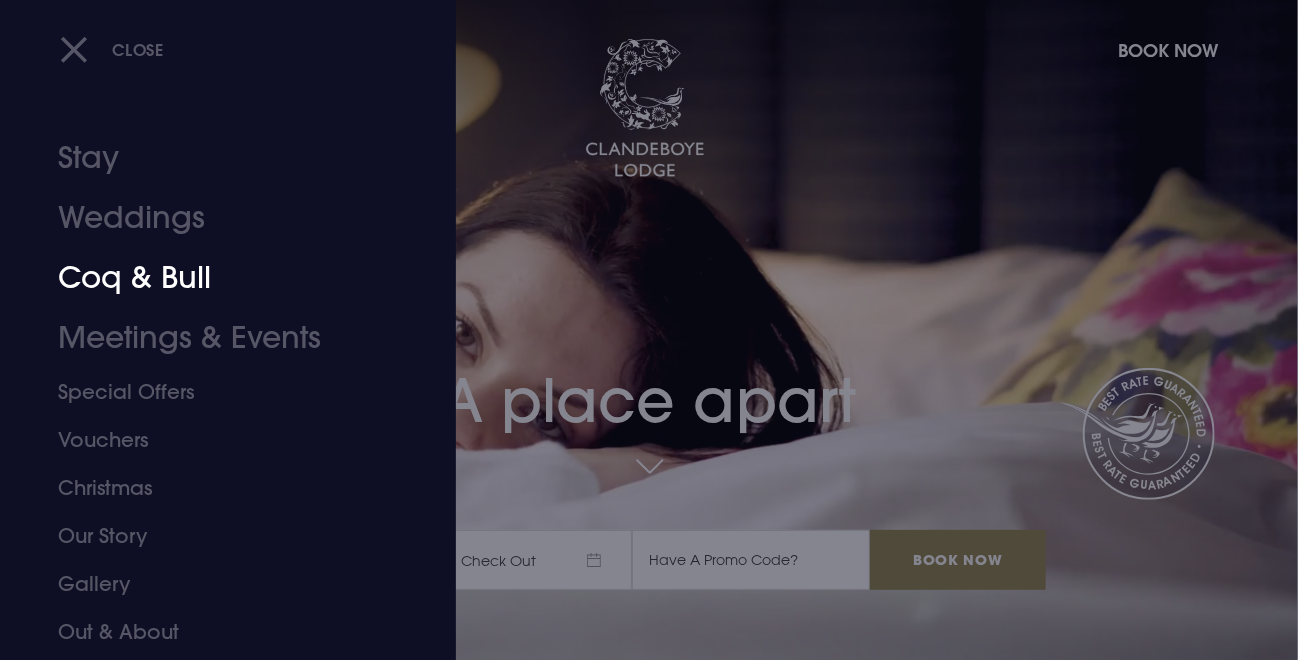 click on "Coq & Bull" at bounding box center [214, 278] 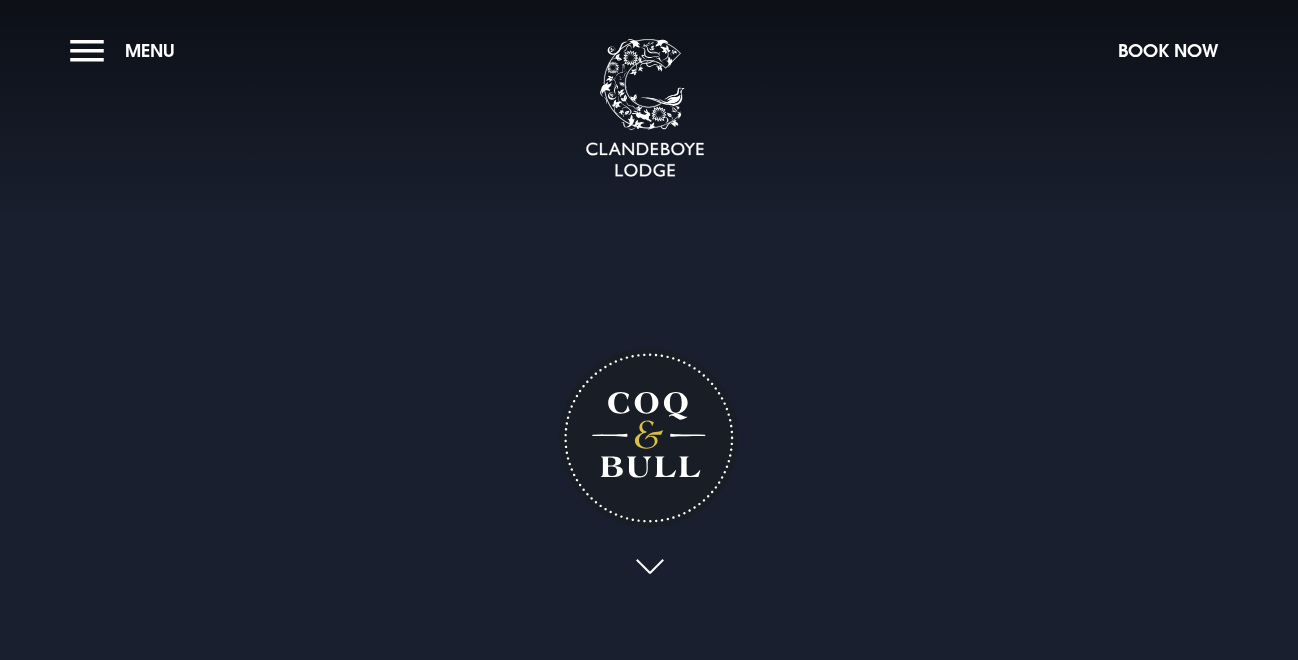 scroll, scrollTop: 0, scrollLeft: 0, axis: both 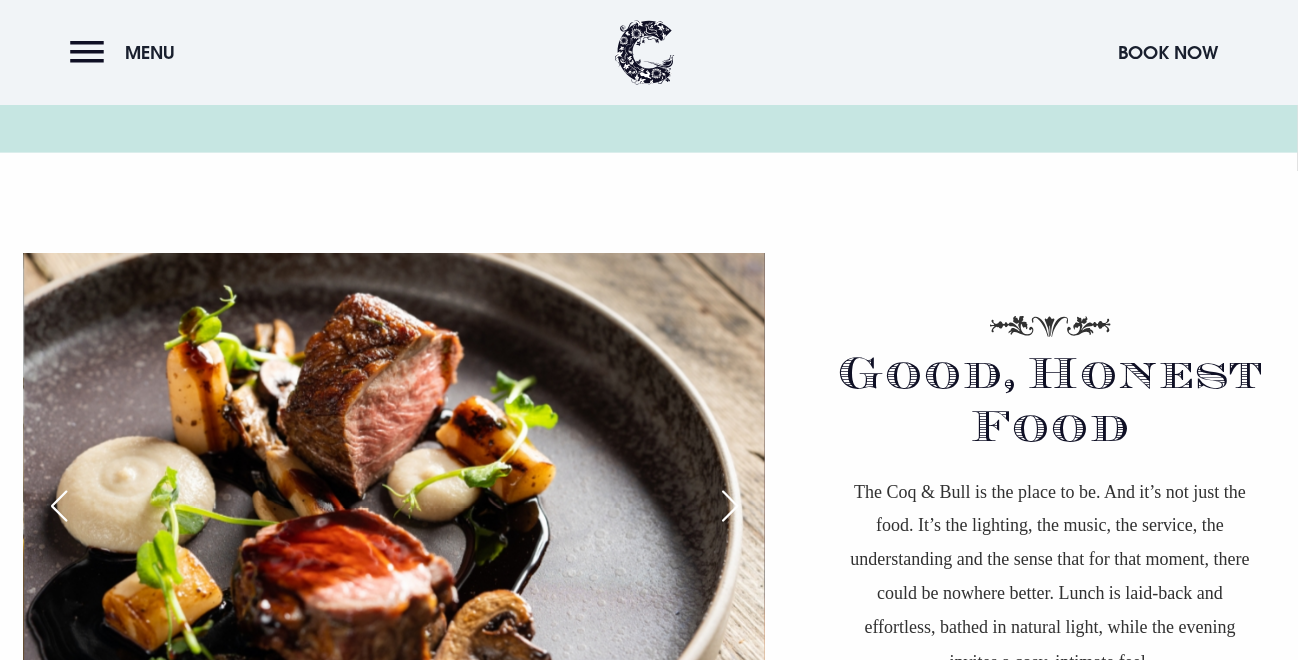 click at bounding box center [730, 506] 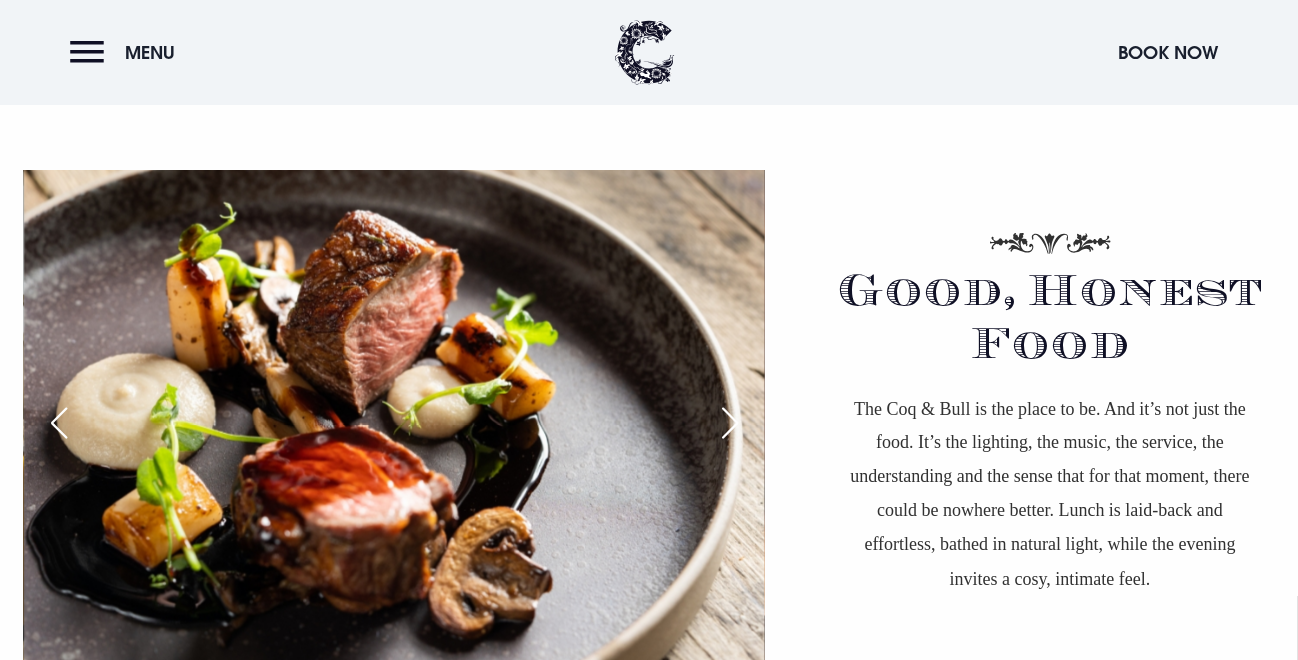 scroll, scrollTop: 1200, scrollLeft: 0, axis: vertical 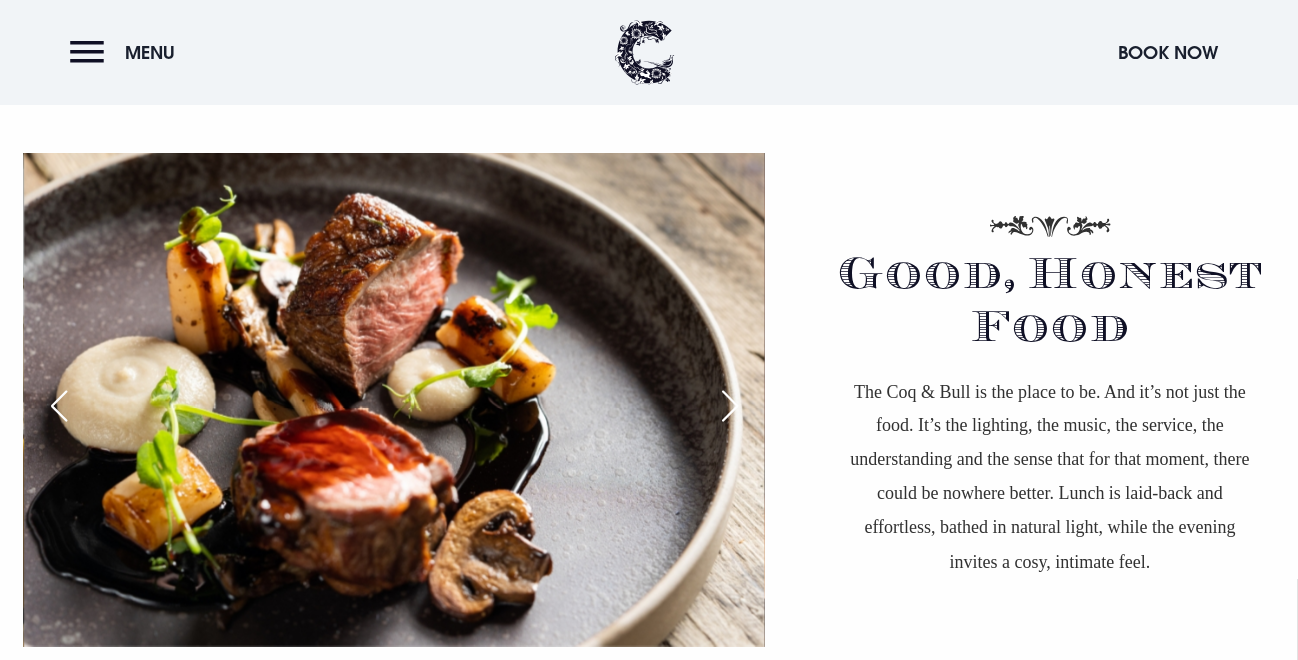 click at bounding box center [730, 406] 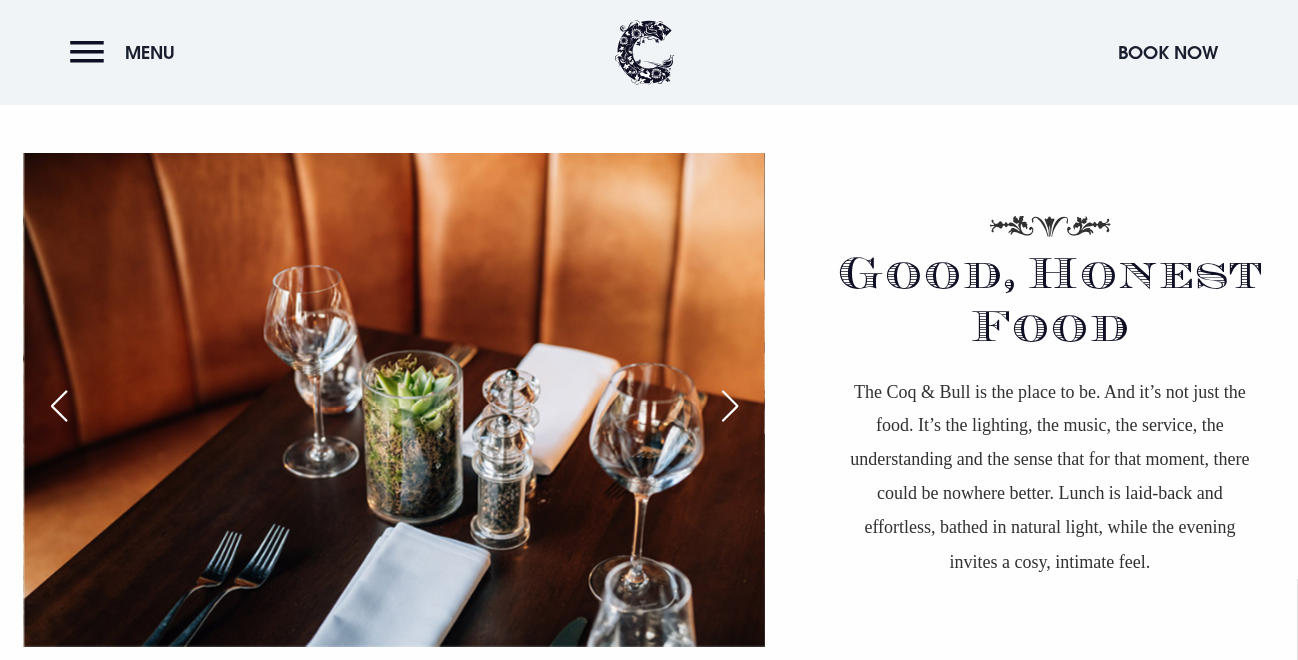 click at bounding box center [730, 406] 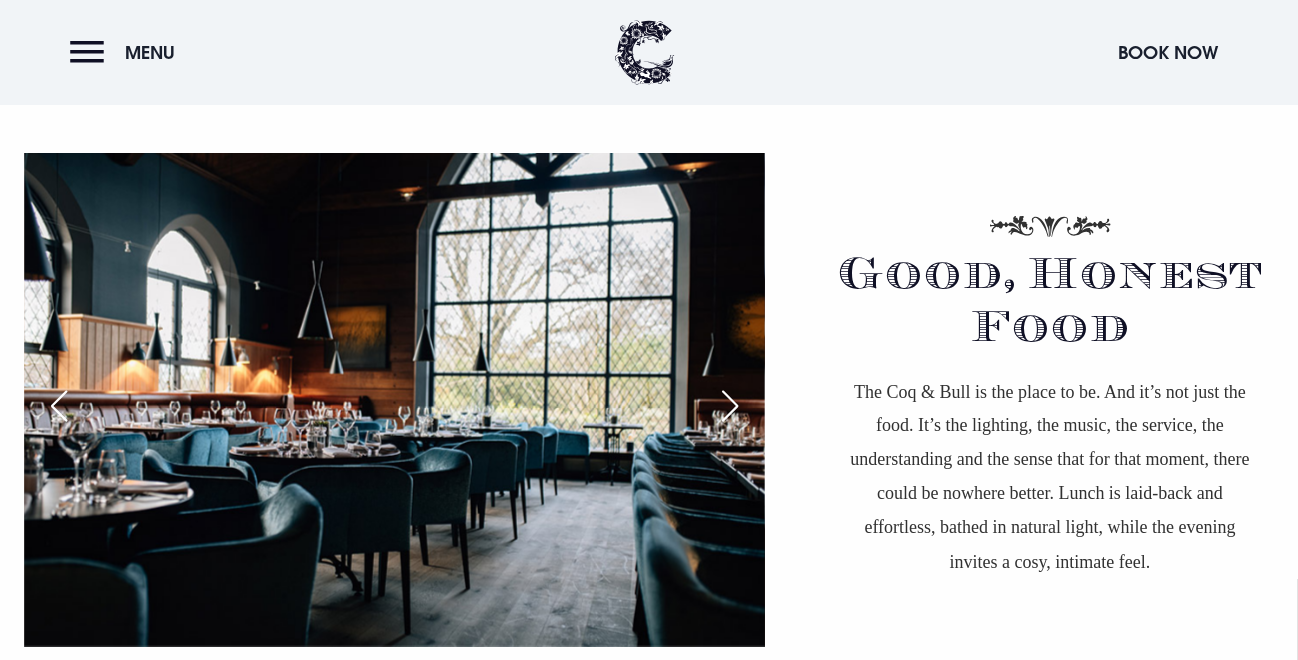 click at bounding box center (730, 406) 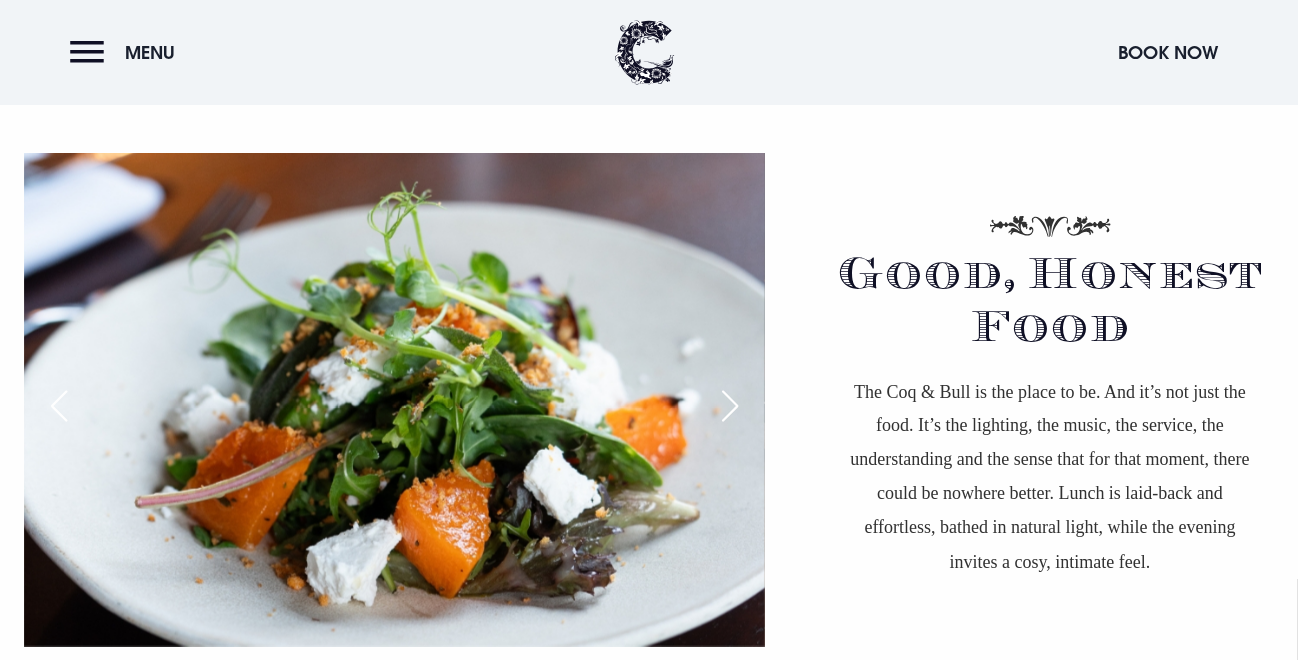click at bounding box center (730, 406) 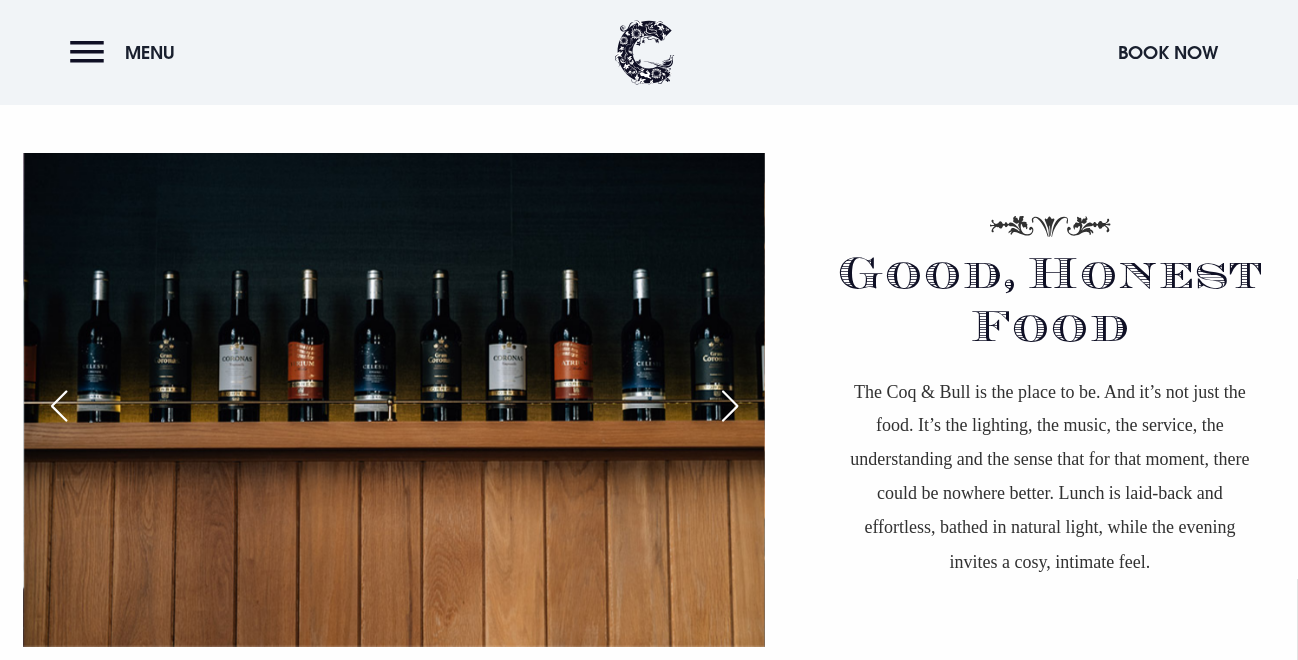 click at bounding box center (730, 406) 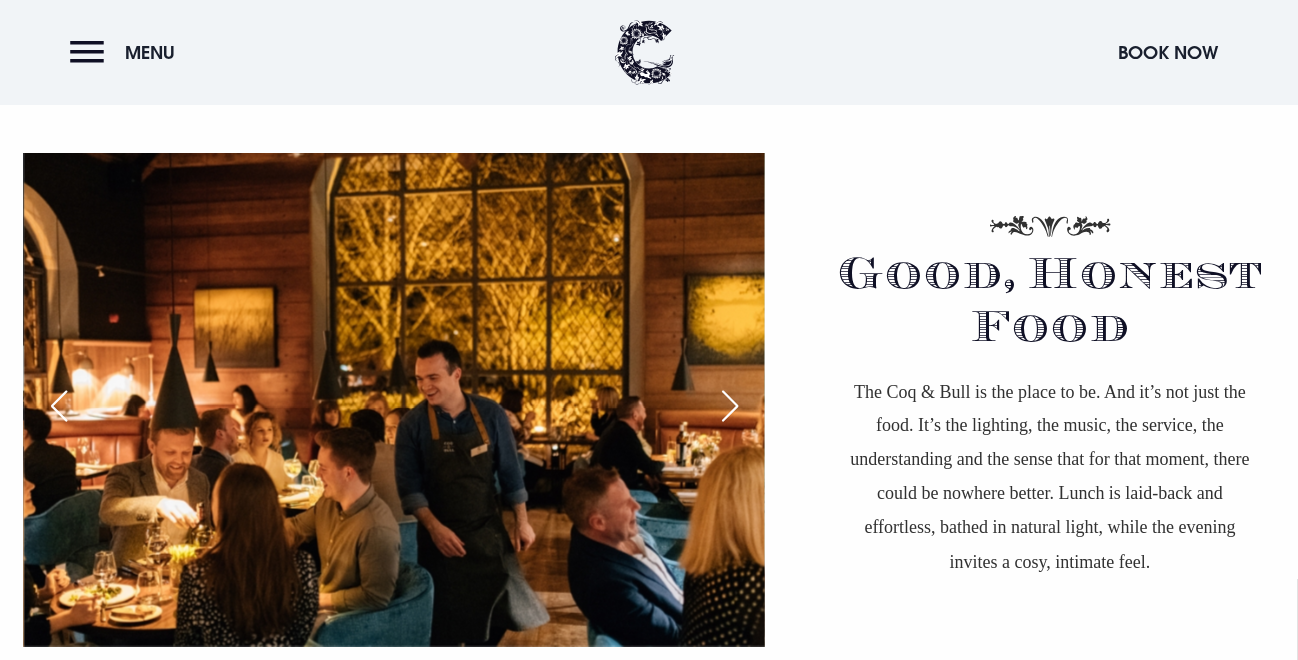 click at bounding box center (730, 406) 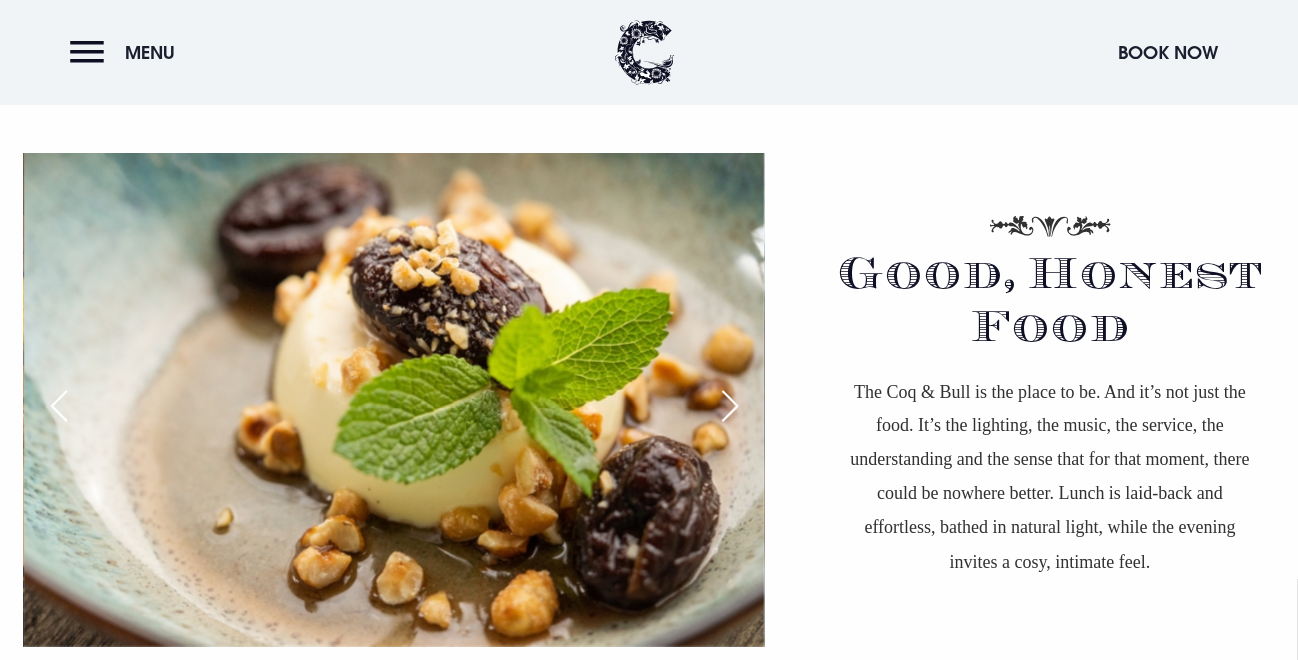 click at bounding box center [730, 406] 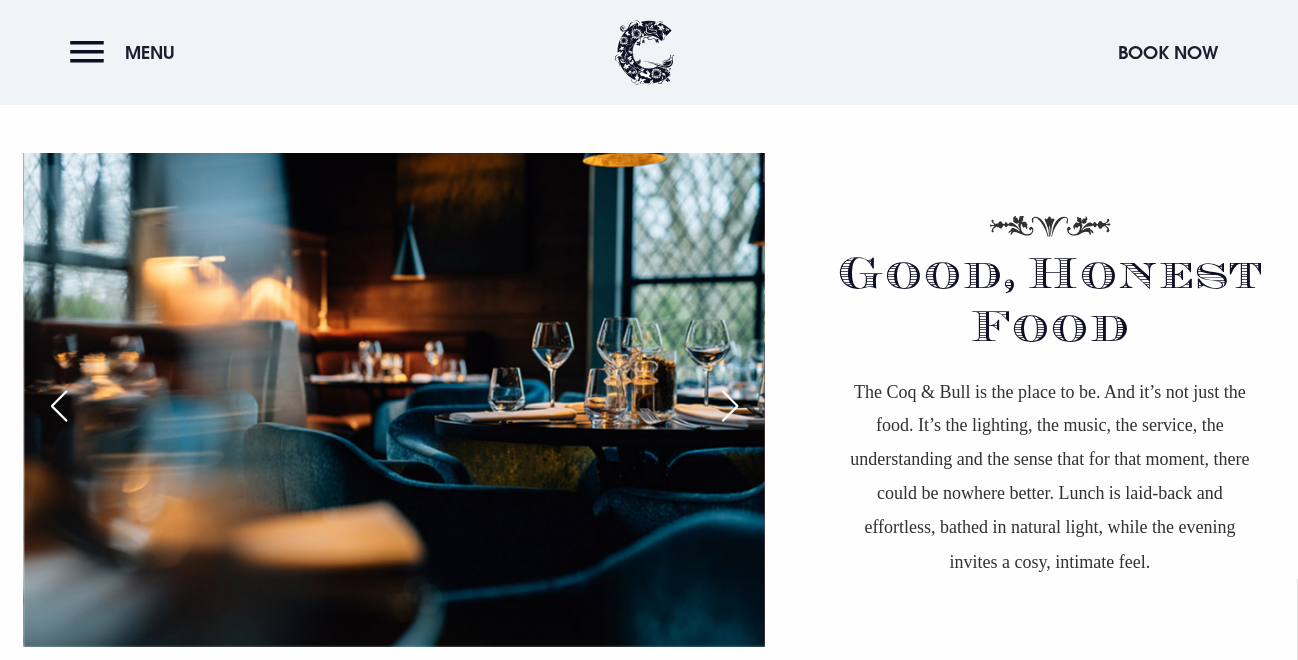 click at bounding box center [730, 406] 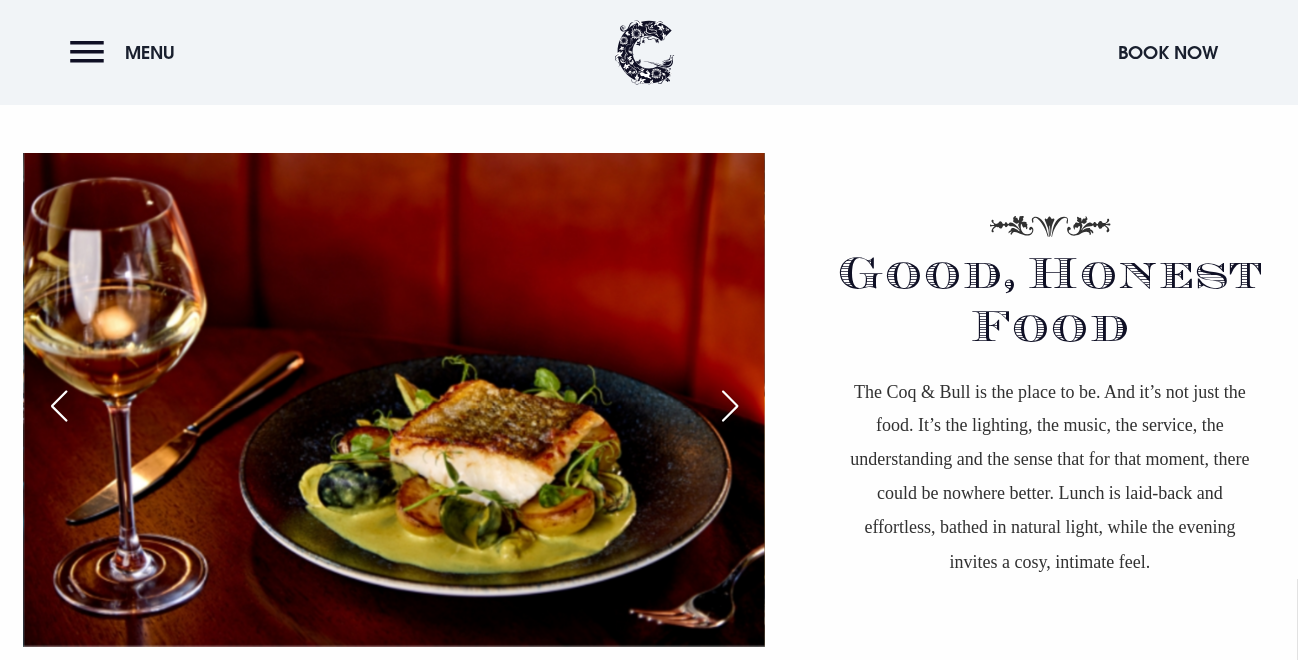 click at bounding box center [730, 406] 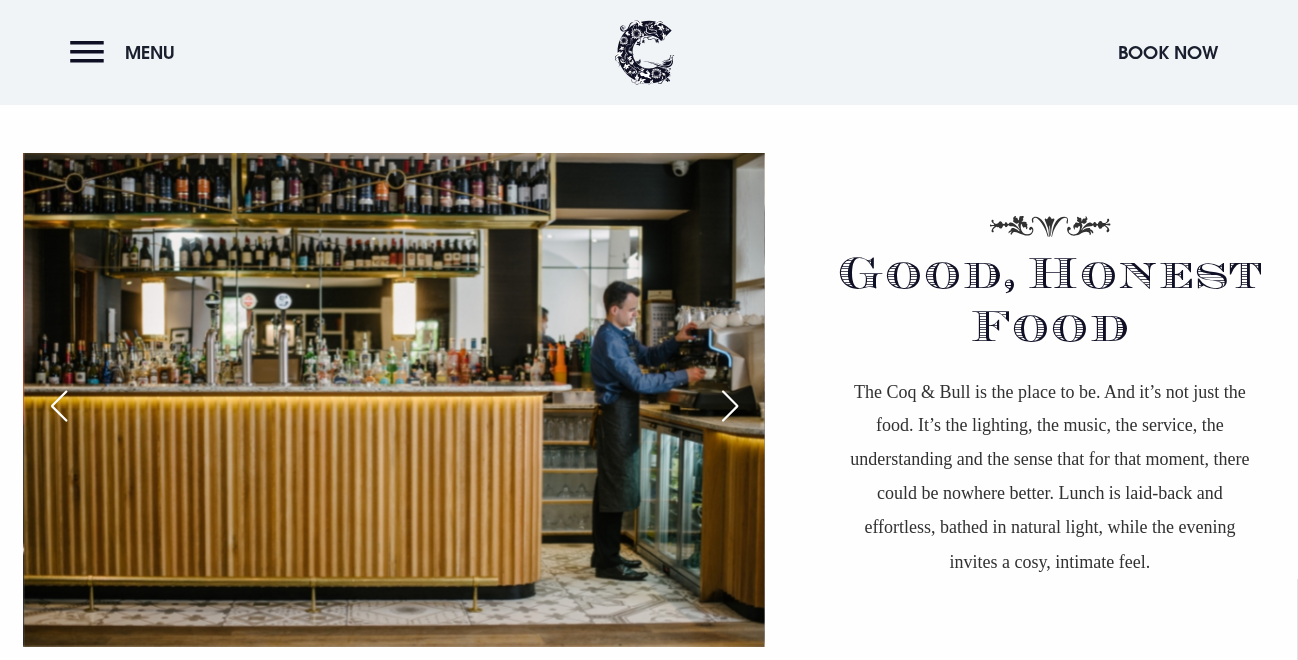 click at bounding box center [730, 406] 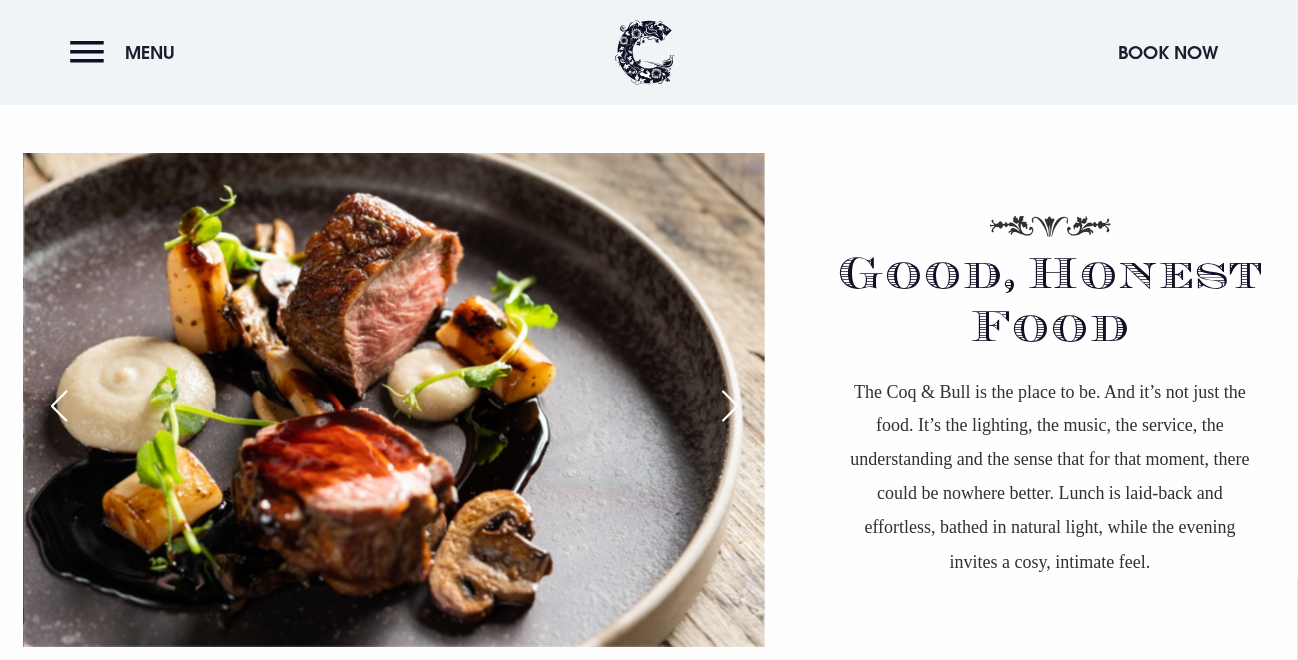click at bounding box center (730, 406) 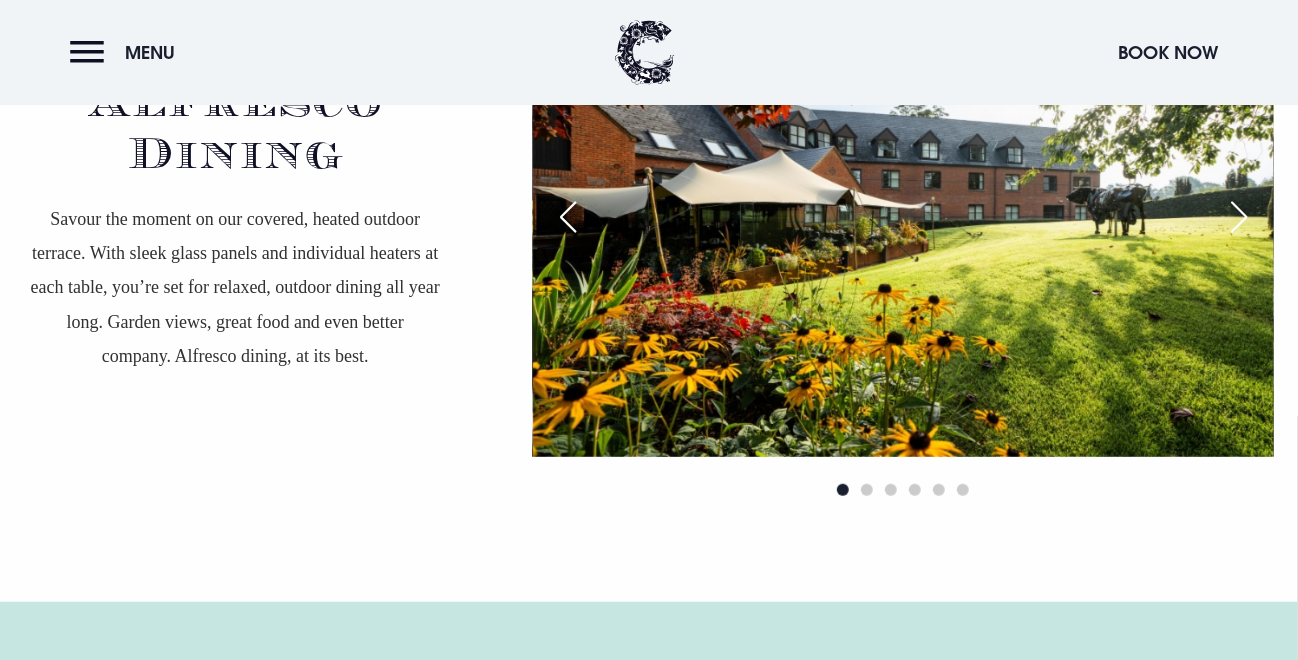 scroll, scrollTop: 3500, scrollLeft: 0, axis: vertical 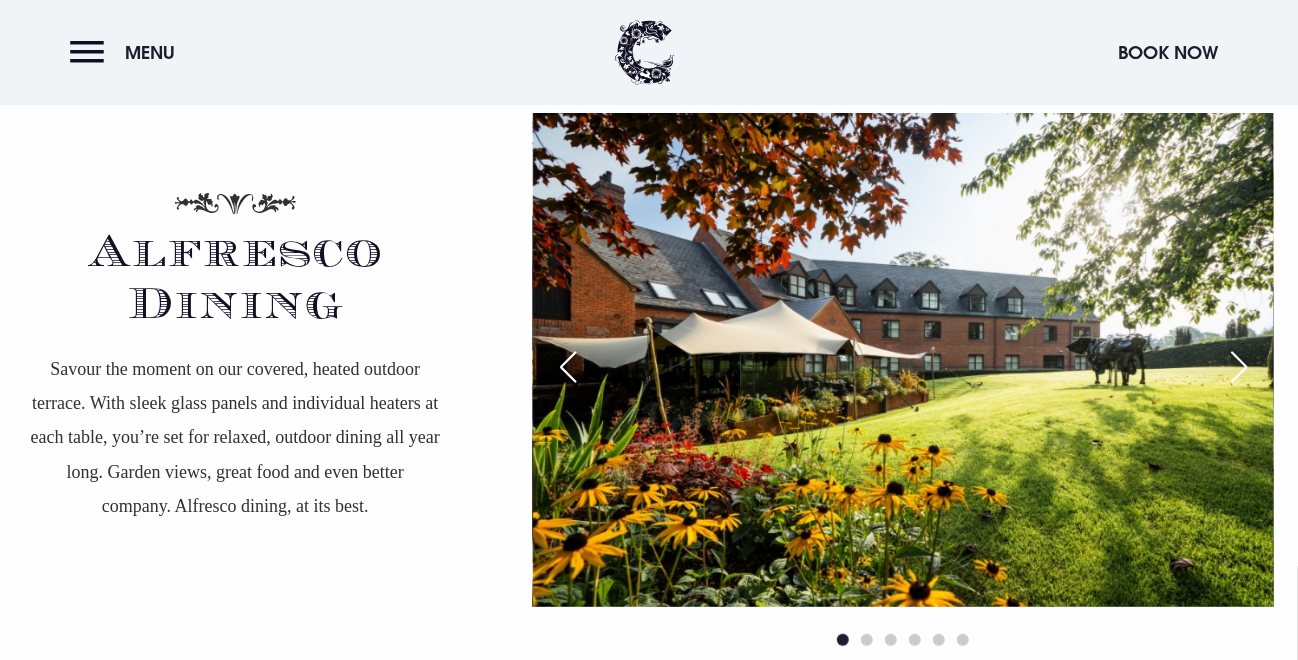 click at bounding box center [1239, 367] 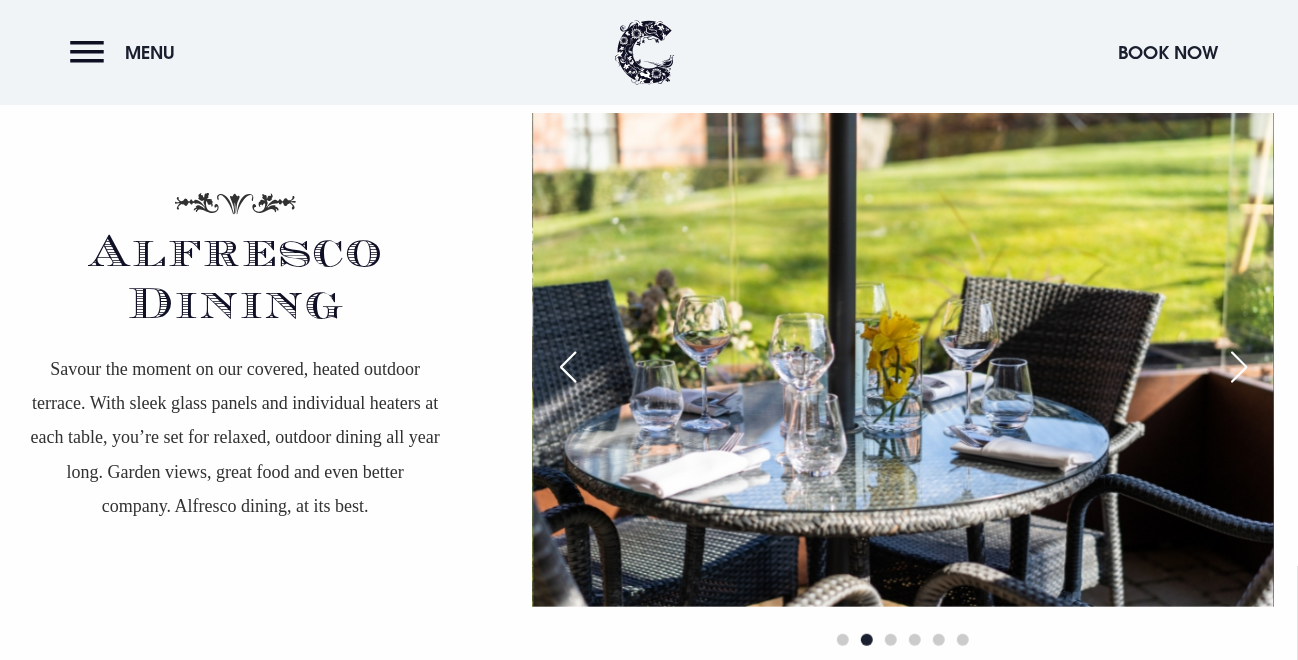 click at bounding box center (1239, 367) 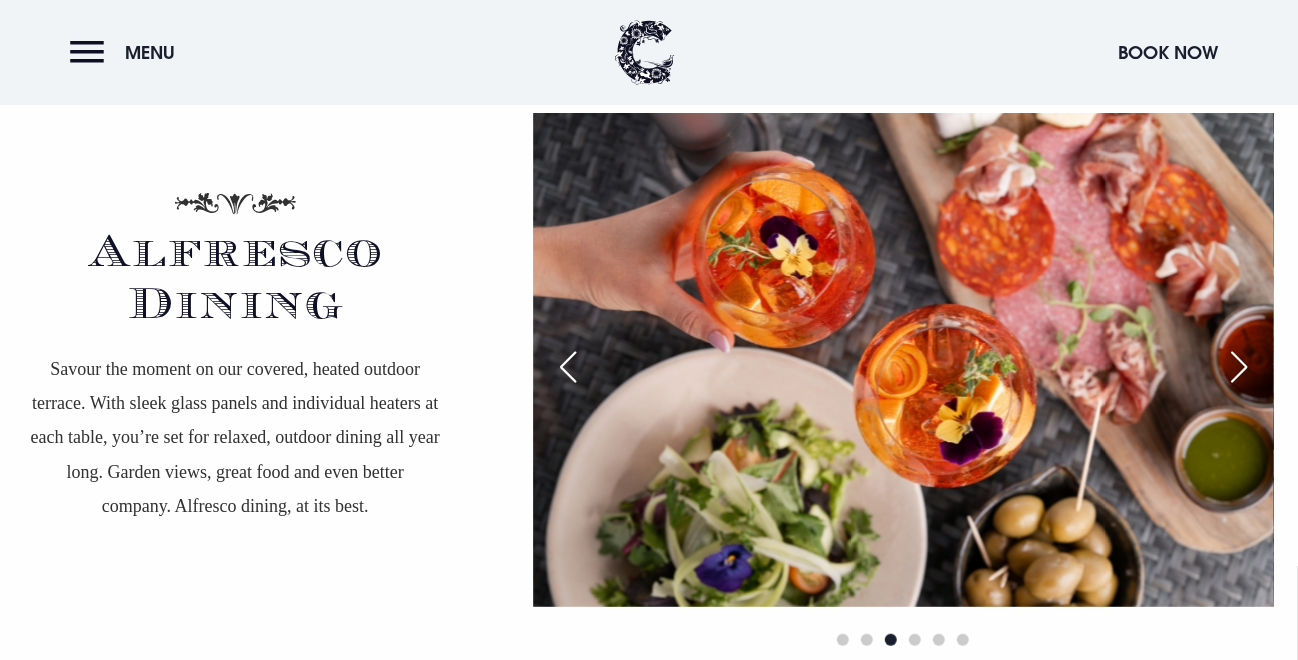 click at bounding box center (1239, 367) 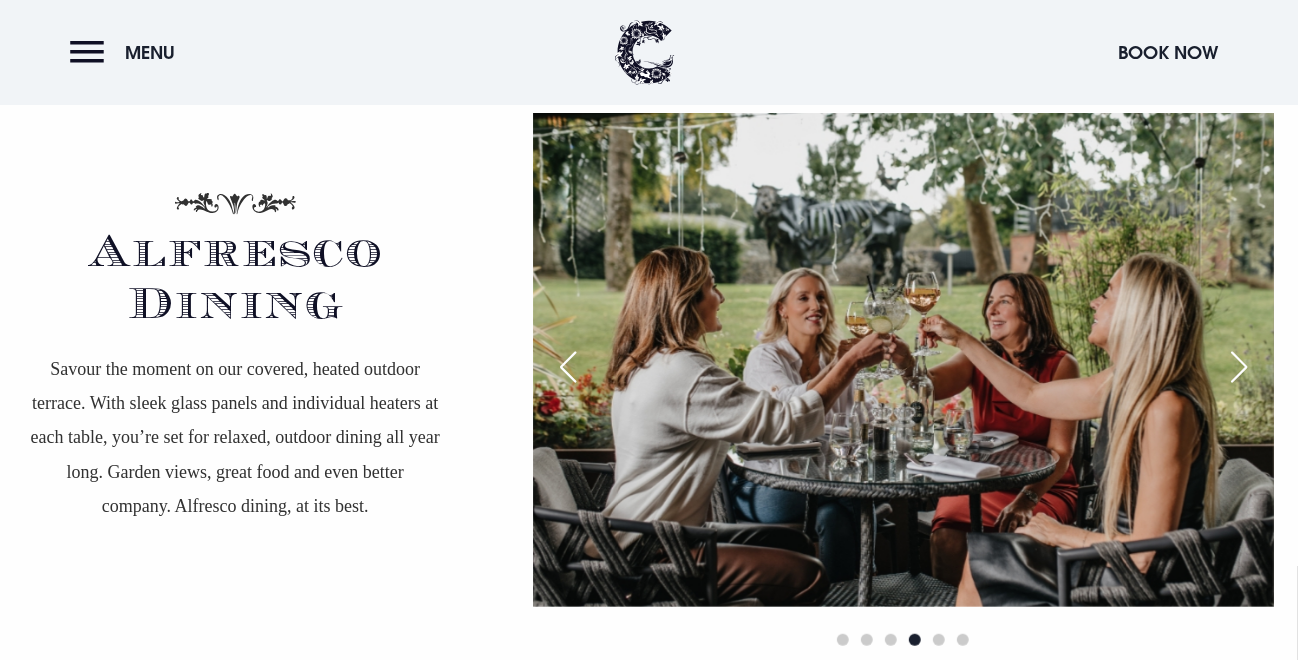 click at bounding box center [1239, 367] 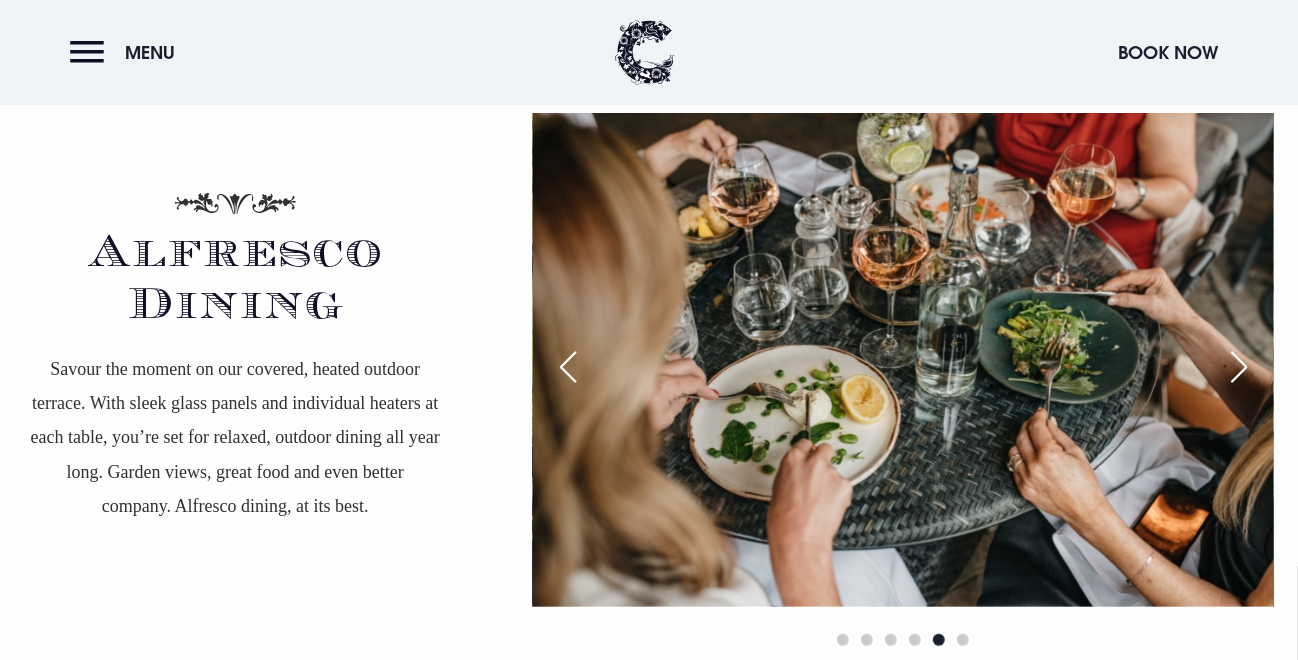 click at bounding box center (1239, 367) 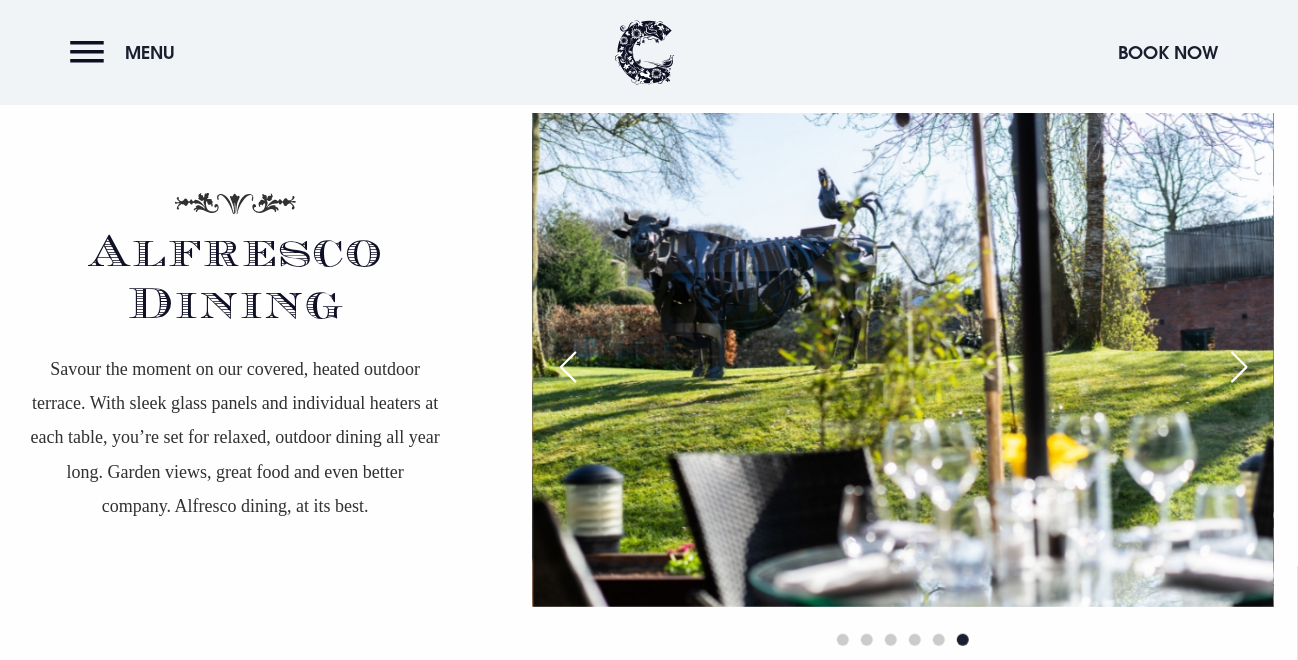 click at bounding box center (1239, 367) 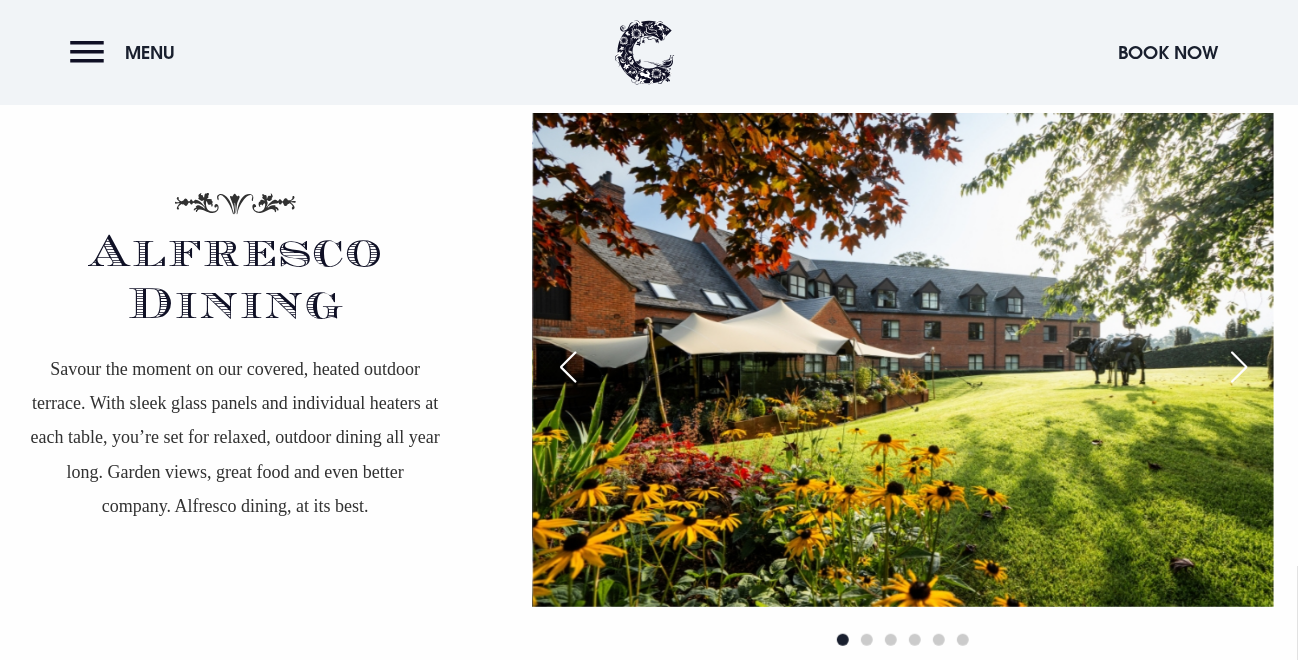 click at bounding box center (1239, 367) 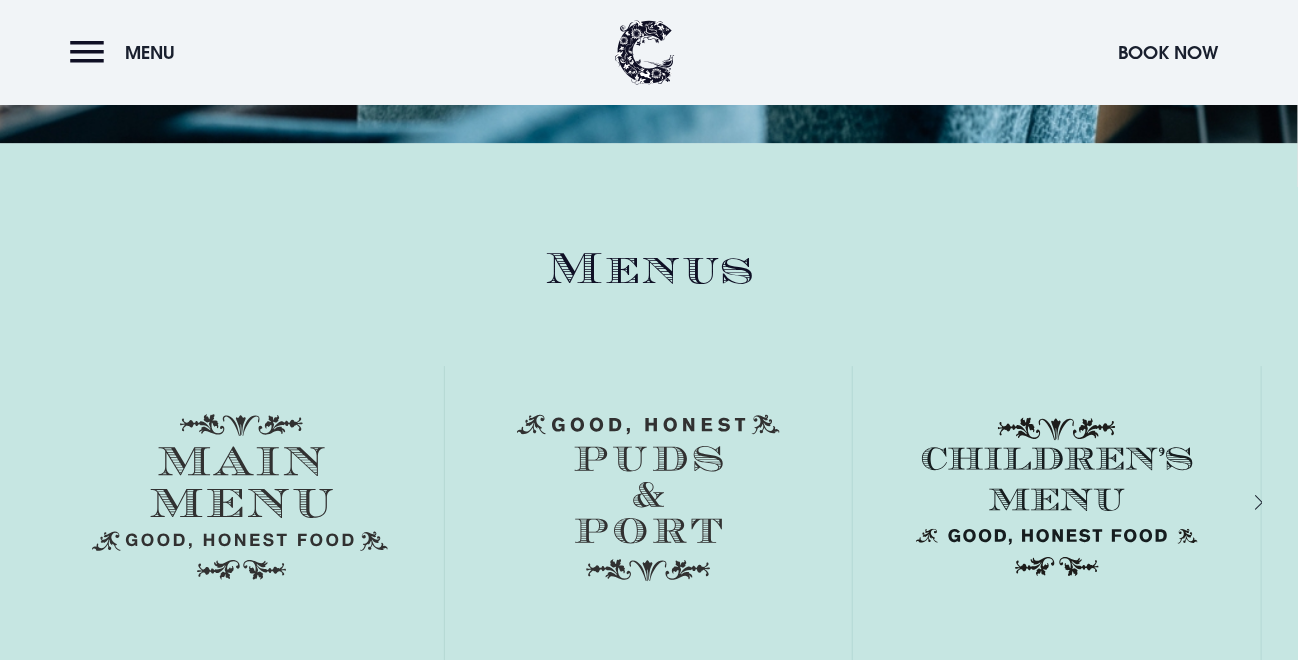 scroll, scrollTop: 2800, scrollLeft: 0, axis: vertical 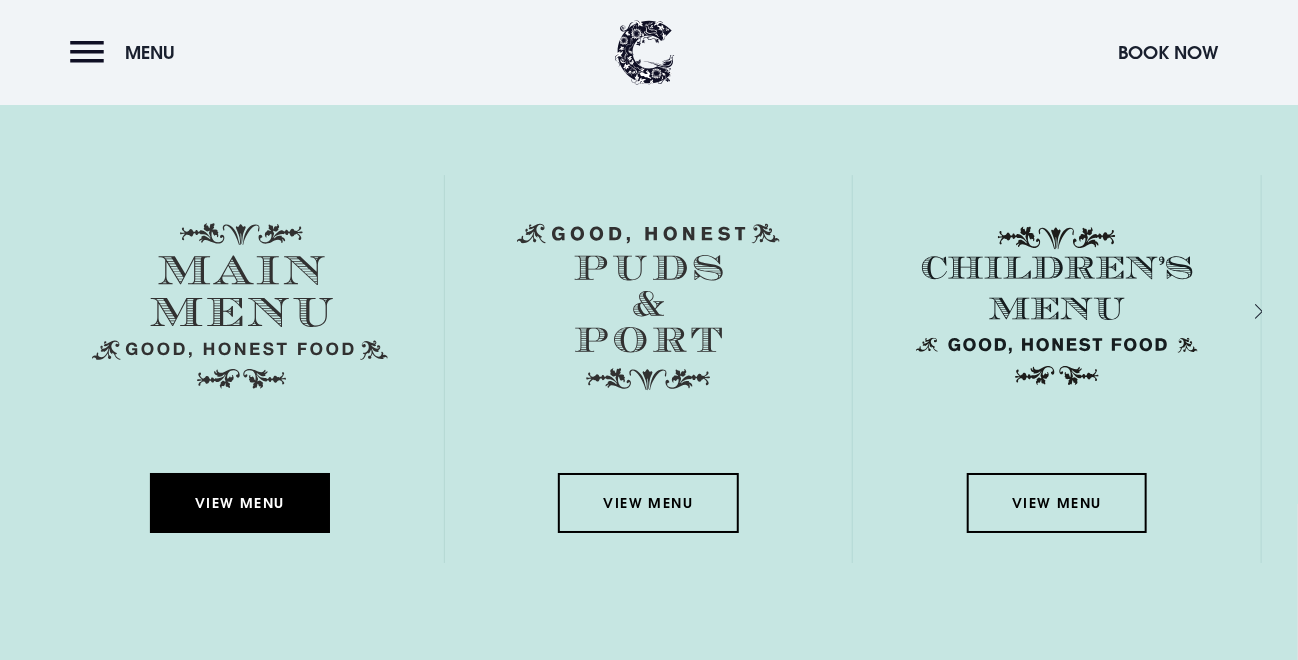 click on "View Menu" at bounding box center (240, 503) 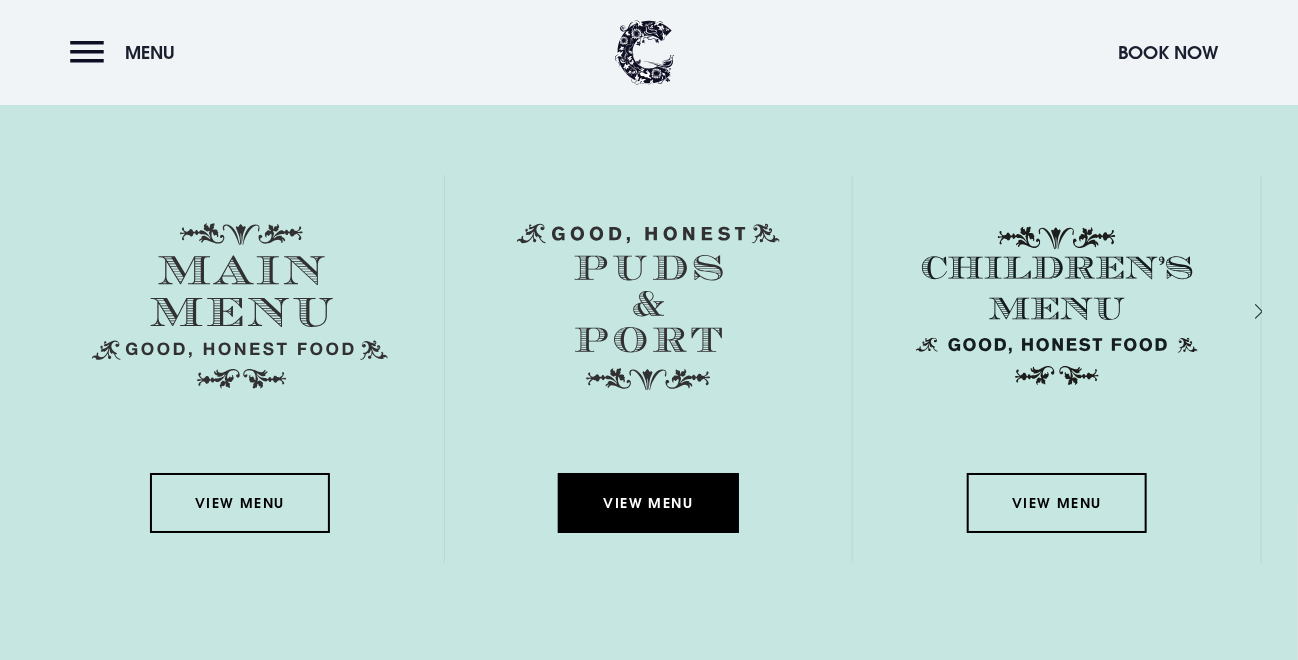 click on "View Menu" at bounding box center [648, 503] 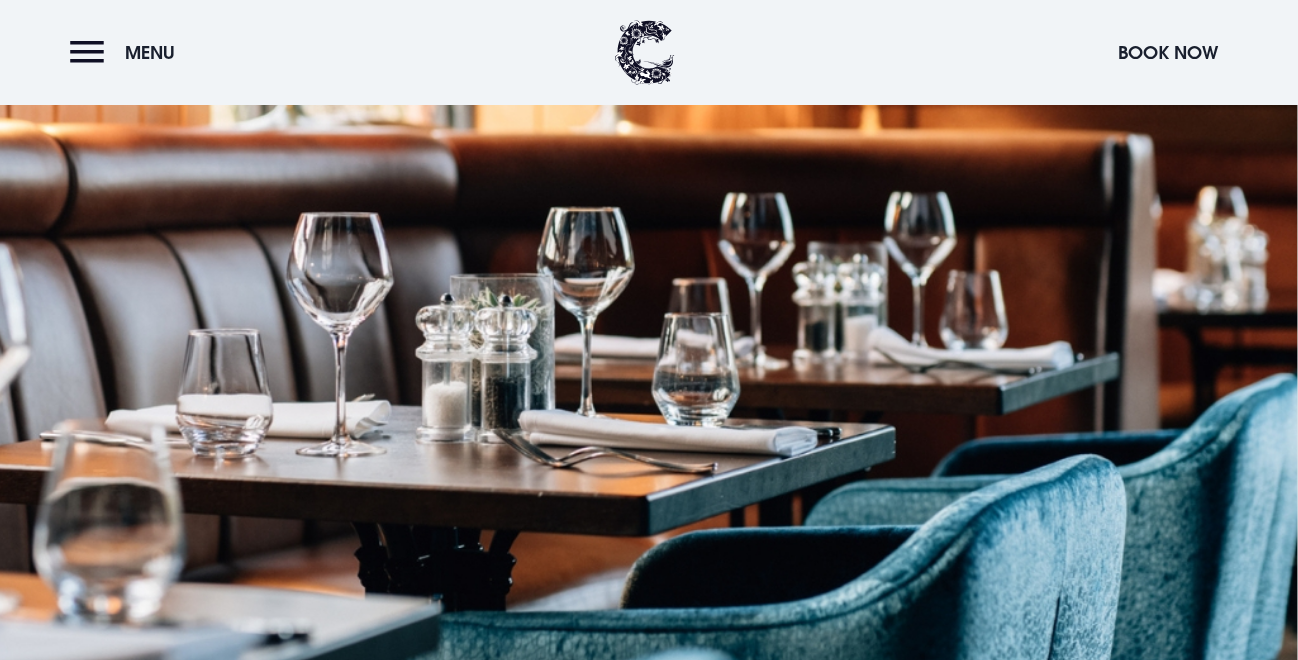 scroll, scrollTop: 1900, scrollLeft: 0, axis: vertical 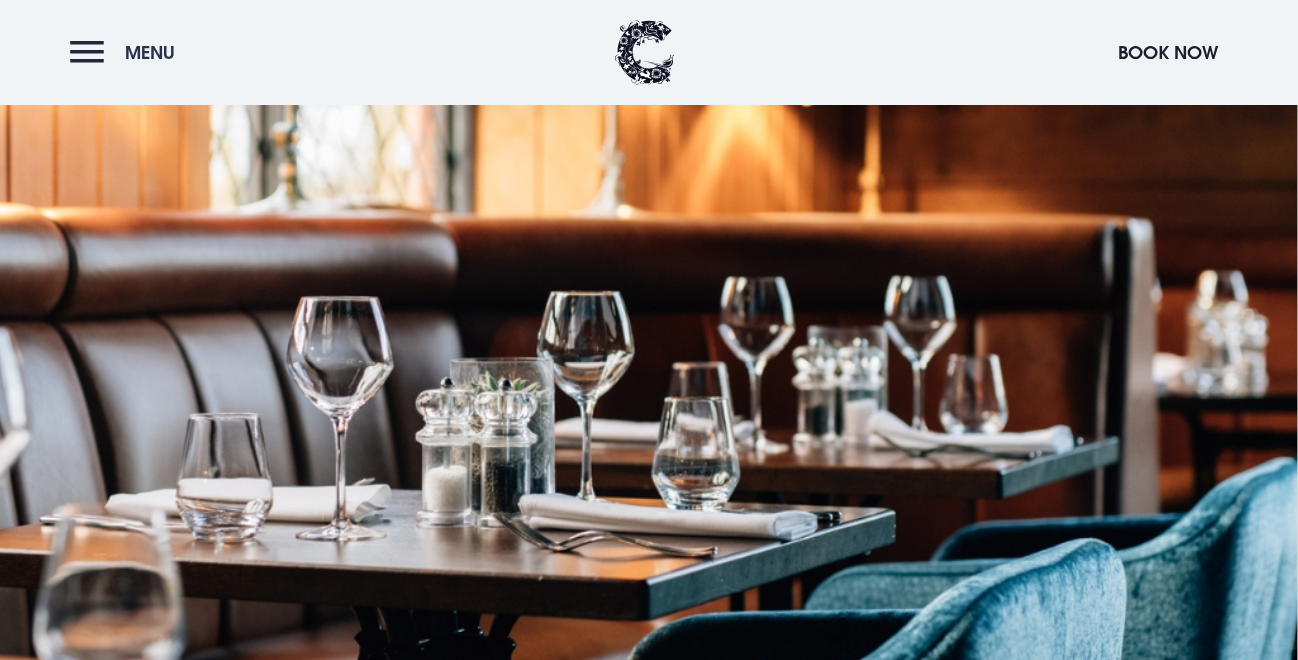 click on "Menu" at bounding box center (127, 52) 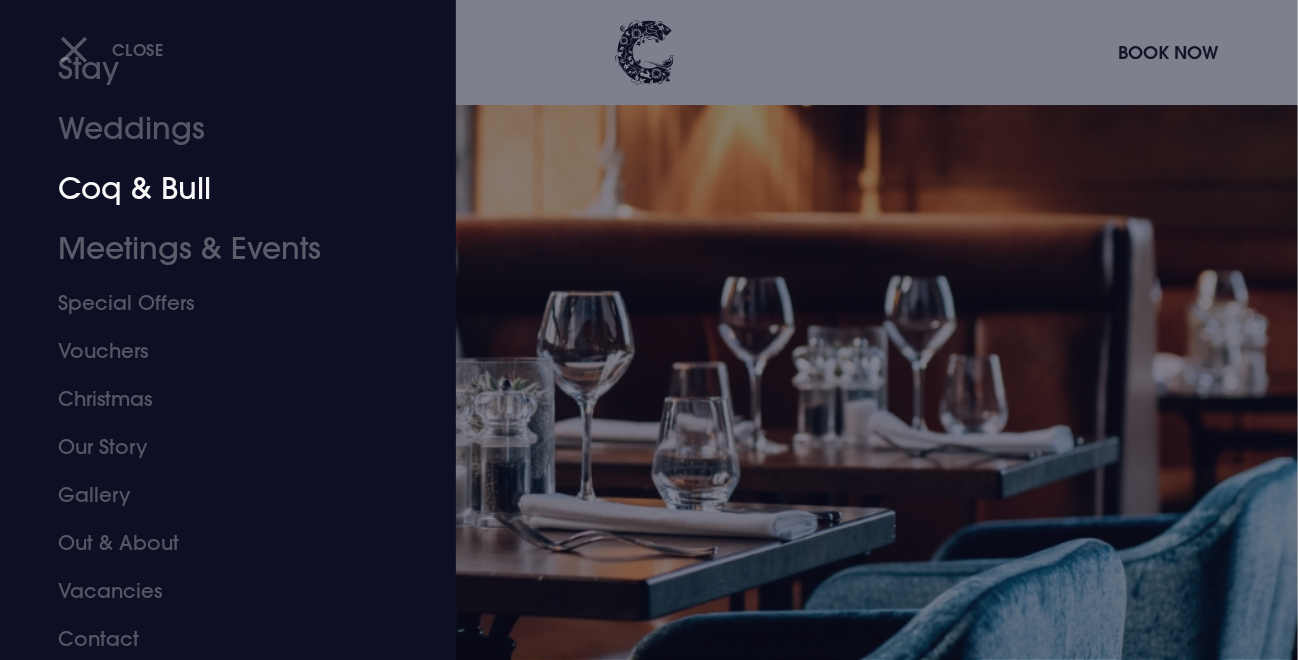 scroll, scrollTop: 92, scrollLeft: 0, axis: vertical 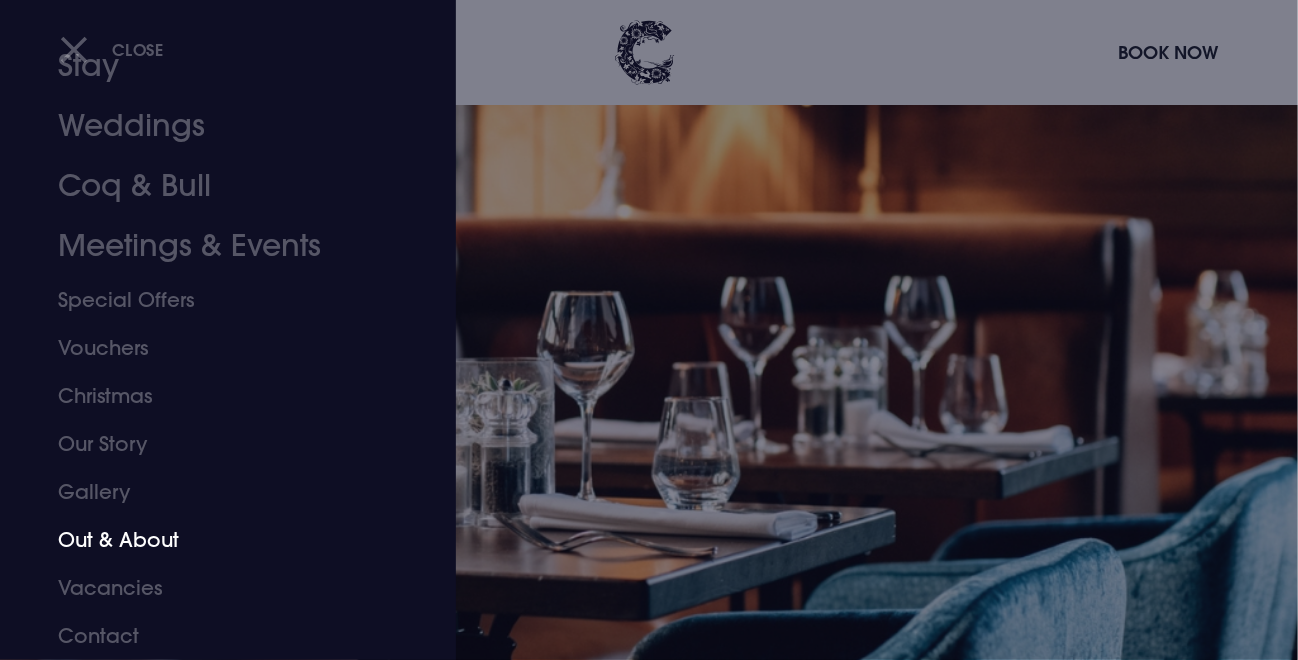 click on "Out & About" at bounding box center (214, 540) 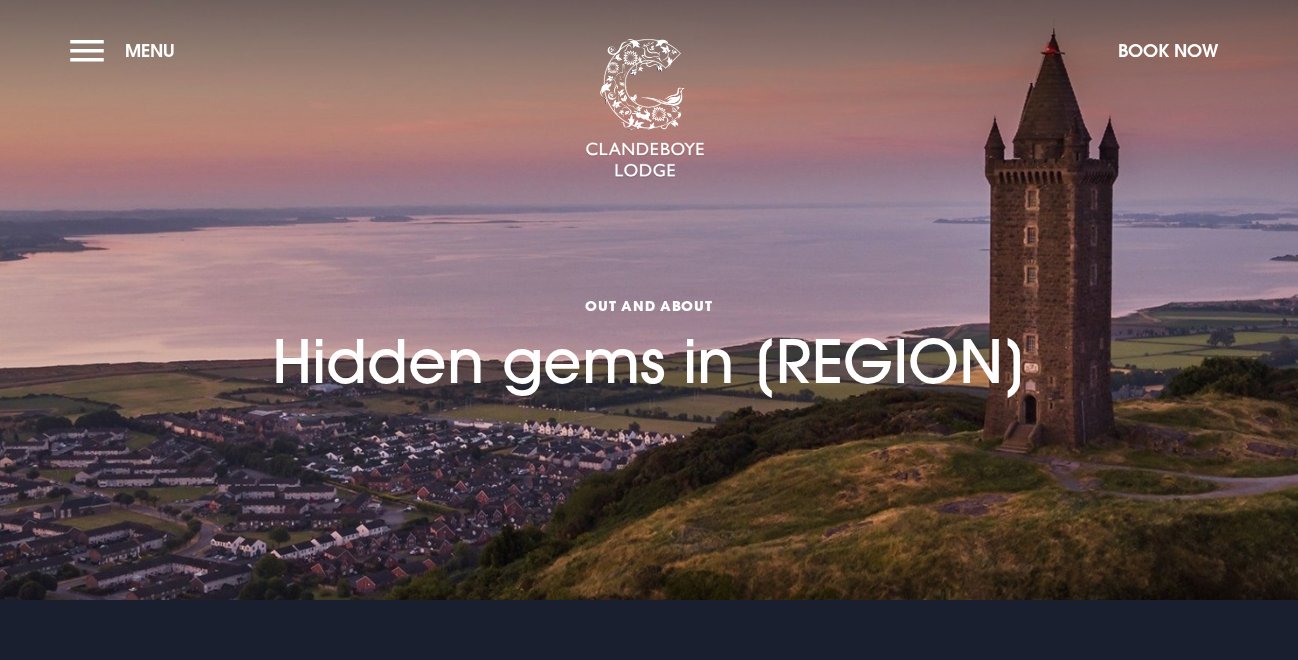 scroll, scrollTop: 0, scrollLeft: 0, axis: both 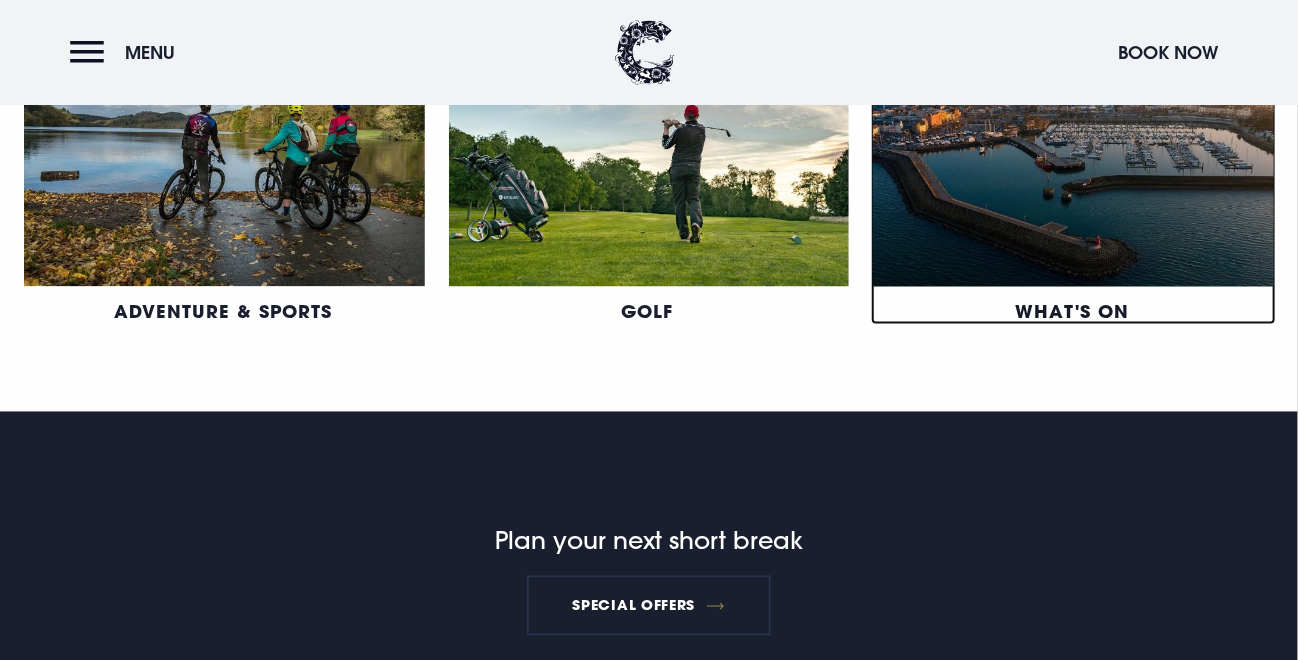 click on "What's On" at bounding box center [1072, 312] 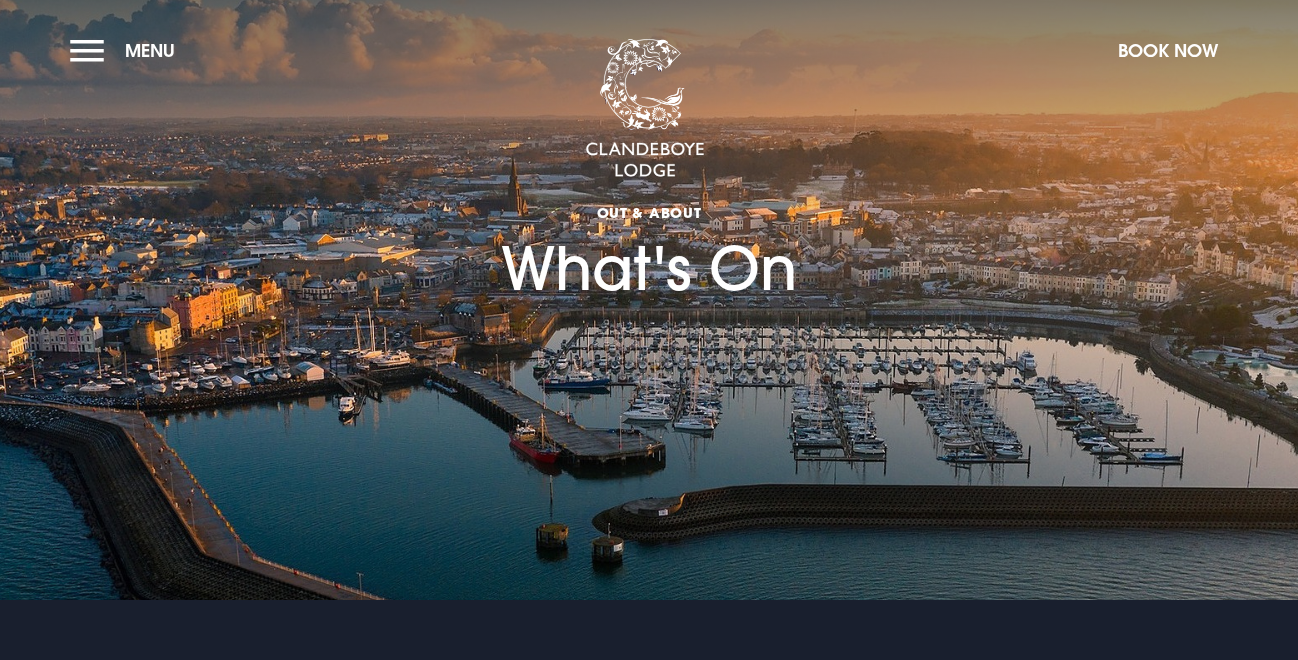 scroll, scrollTop: 0, scrollLeft: 0, axis: both 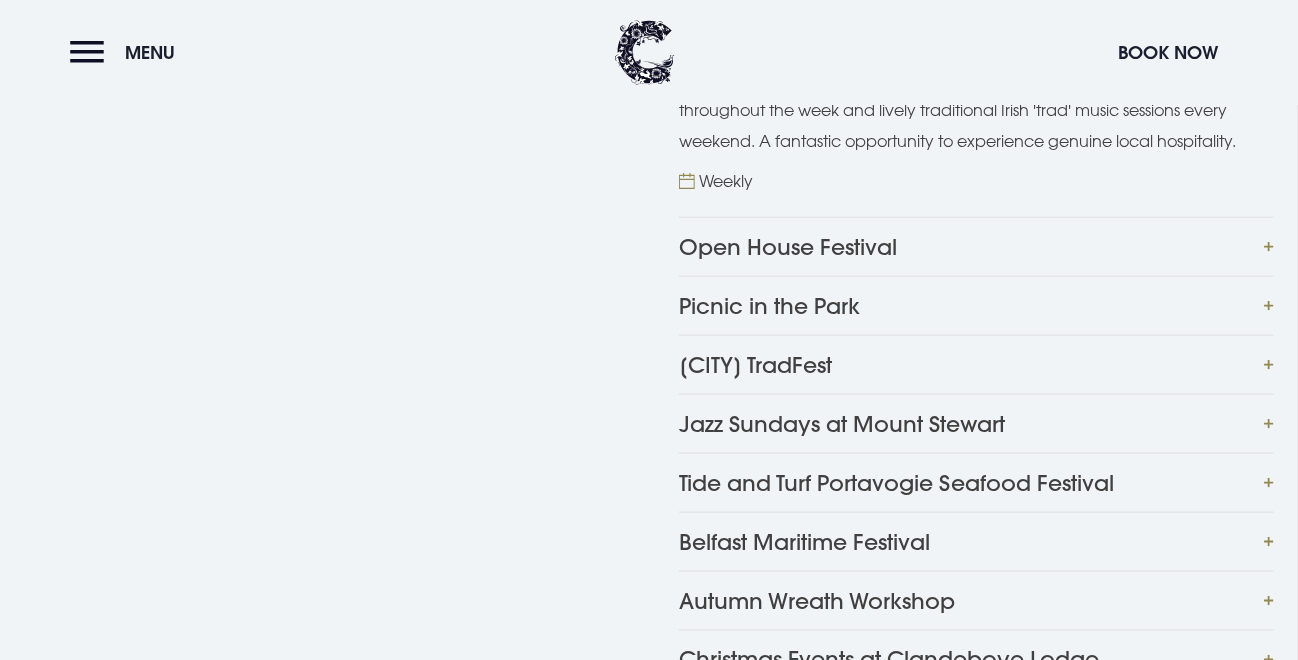 click on "Picnic in the Park" at bounding box center (976, 305) 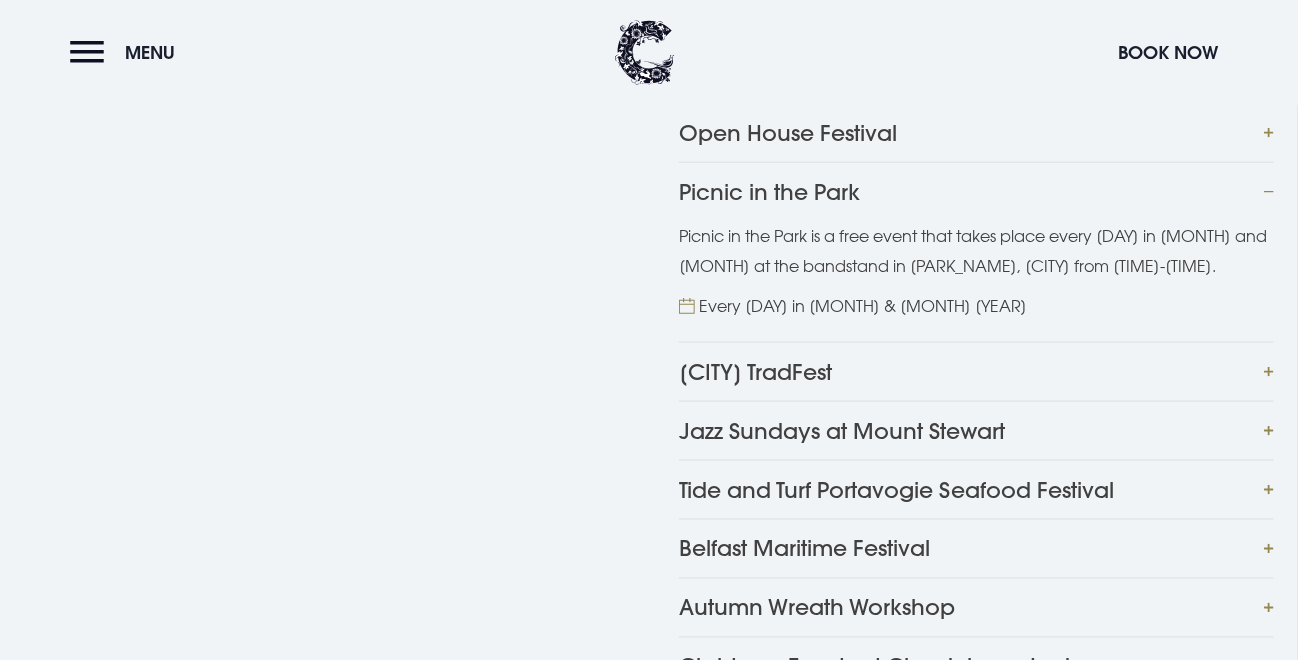 scroll, scrollTop: 1200, scrollLeft: 0, axis: vertical 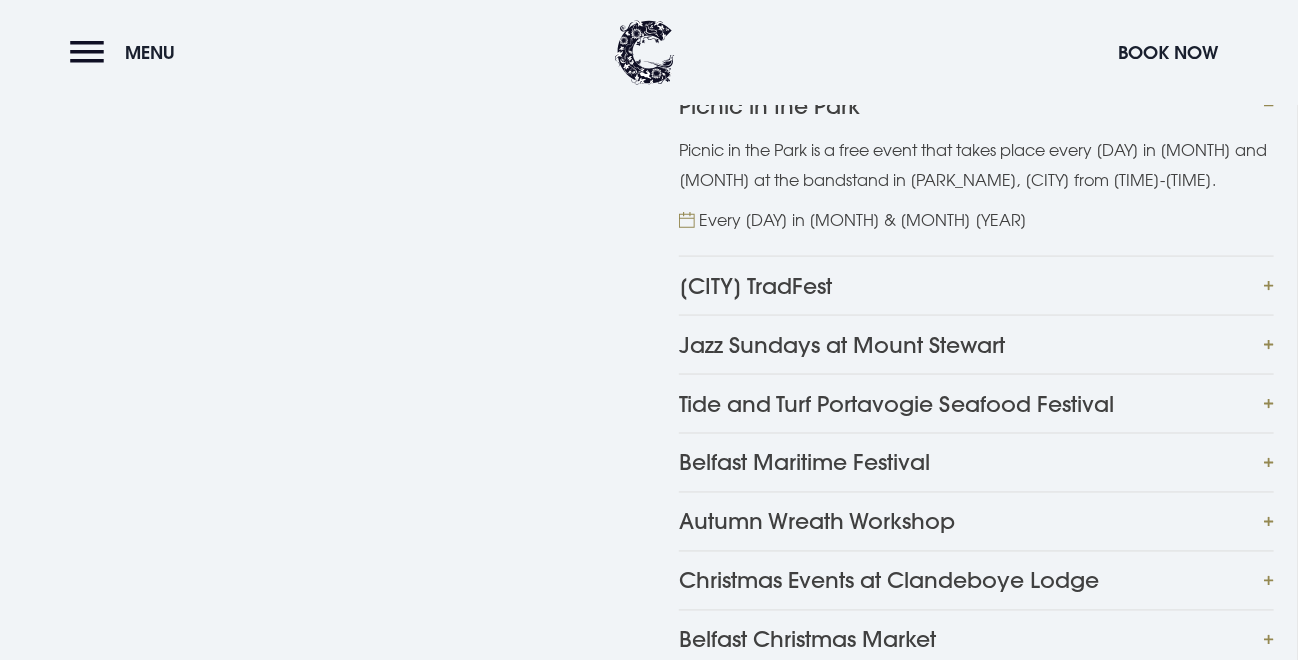 click on "Tide and Turf Portavogie Seafood Festival" at bounding box center [976, 403] 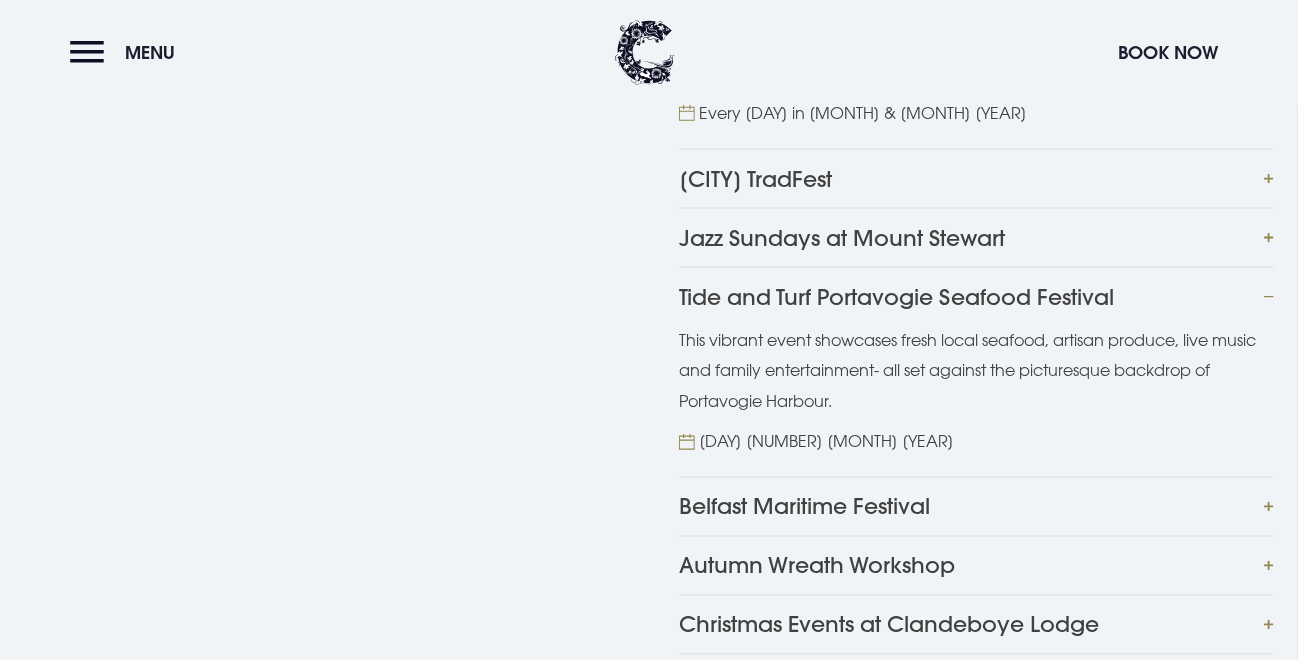 scroll, scrollTop: 1400, scrollLeft: 0, axis: vertical 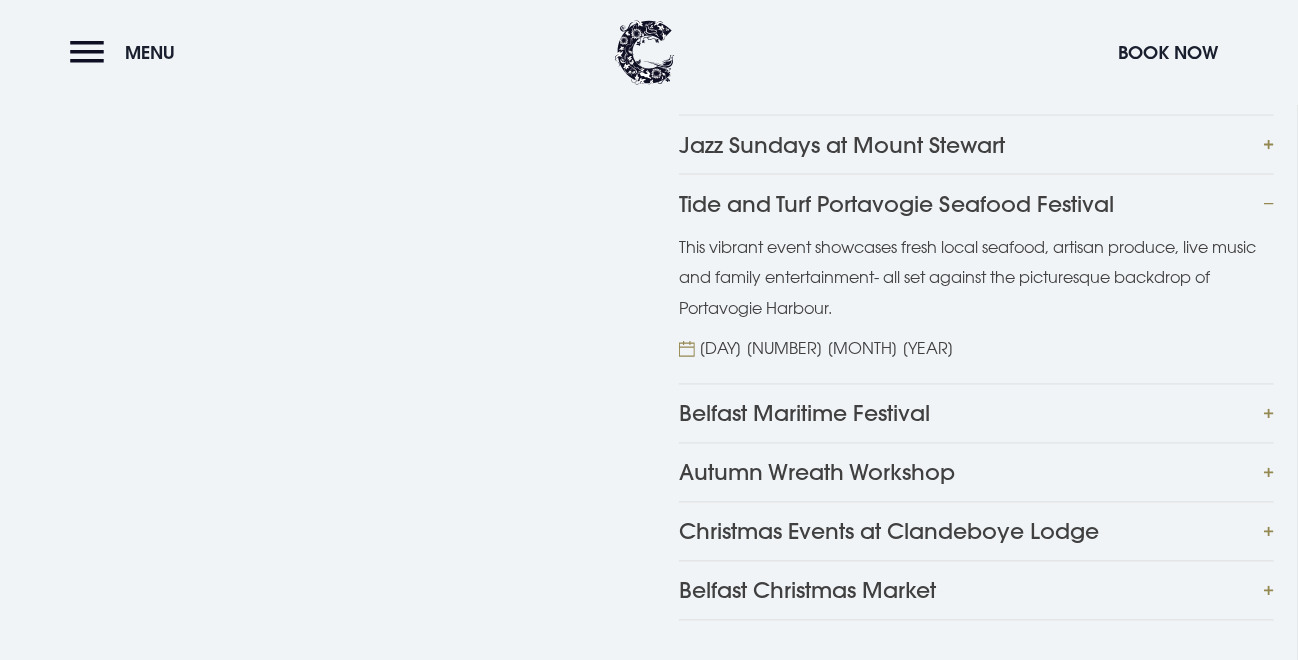 click on "Belfast Maritime Festival" at bounding box center [976, 413] 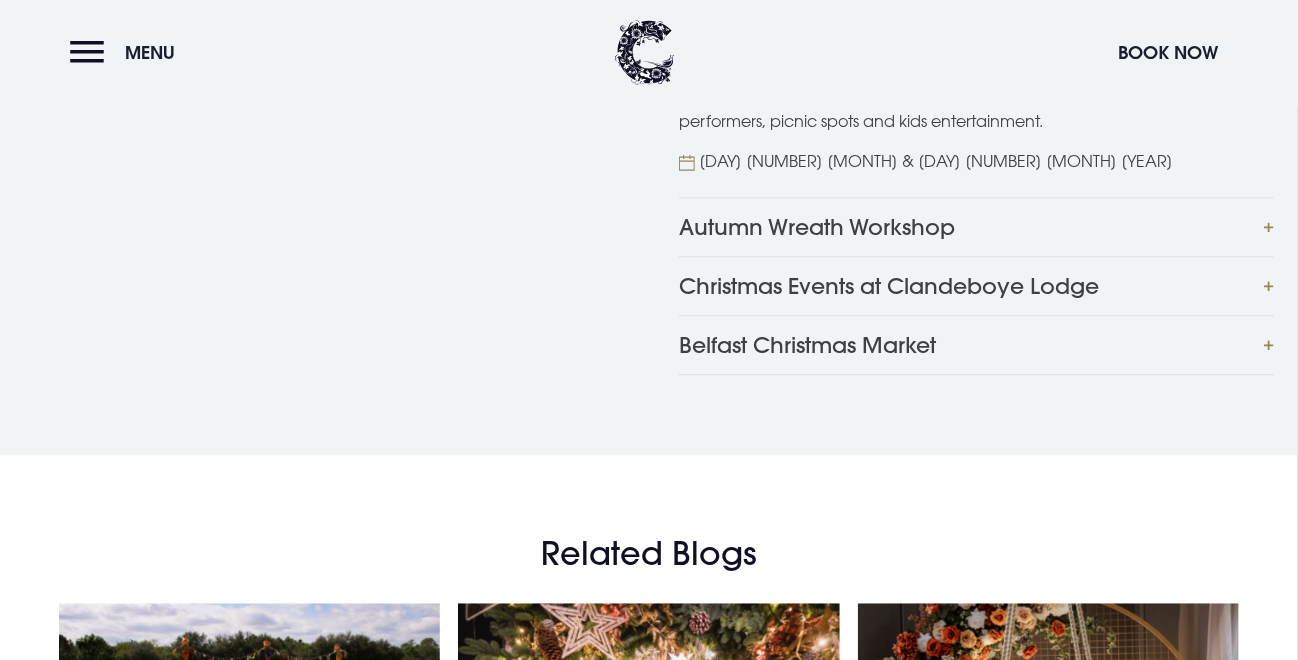 scroll, scrollTop: 1800, scrollLeft: 0, axis: vertical 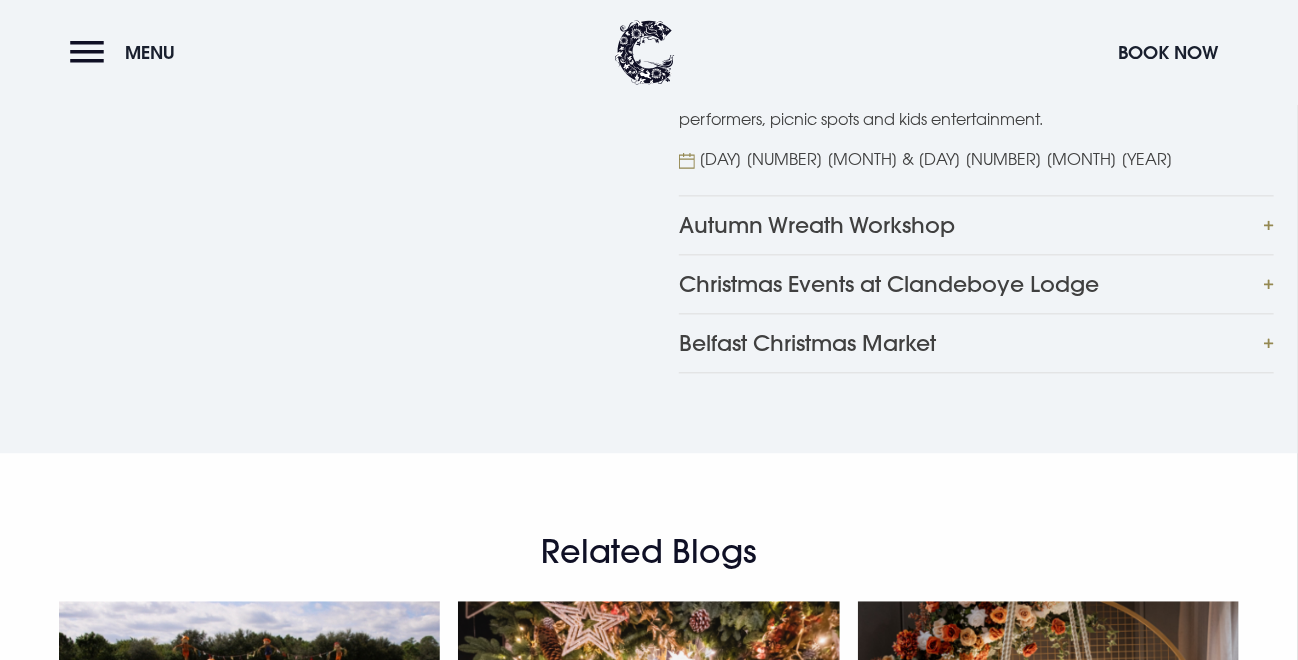 click on "Christmas Events at Clandeboye Lodge" at bounding box center (976, 283) 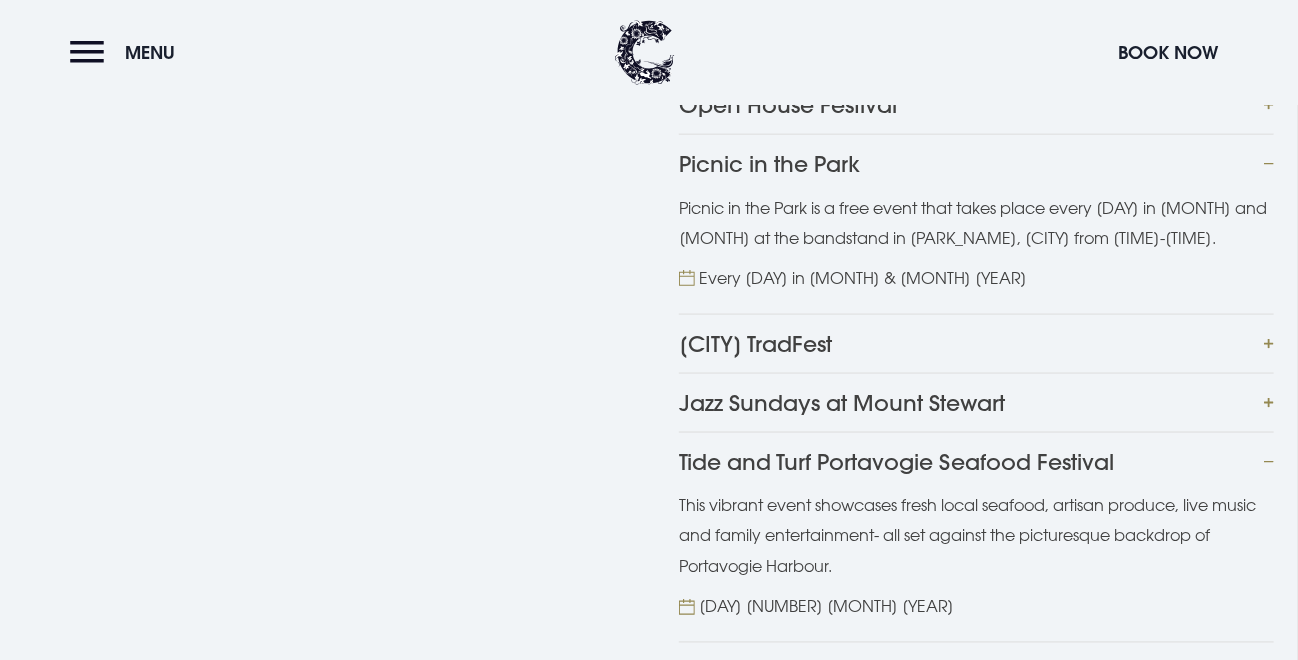 scroll, scrollTop: 1100, scrollLeft: 0, axis: vertical 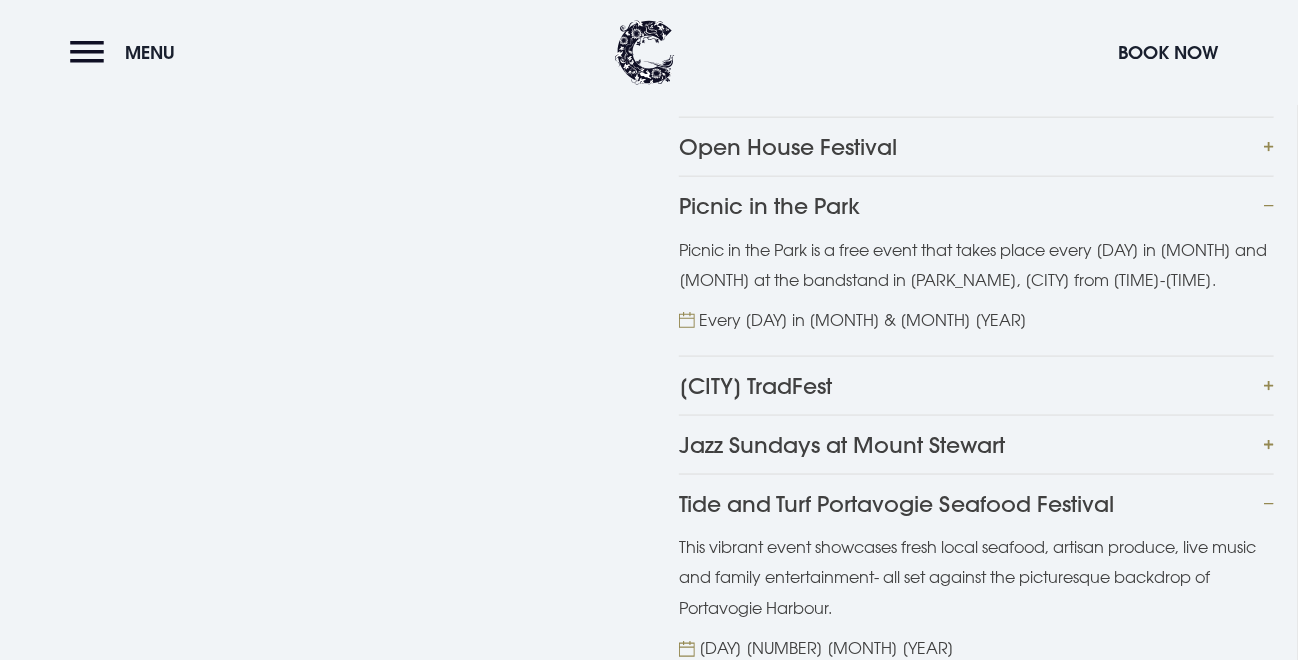 click on "Belfast TradFest" at bounding box center [976, 385] 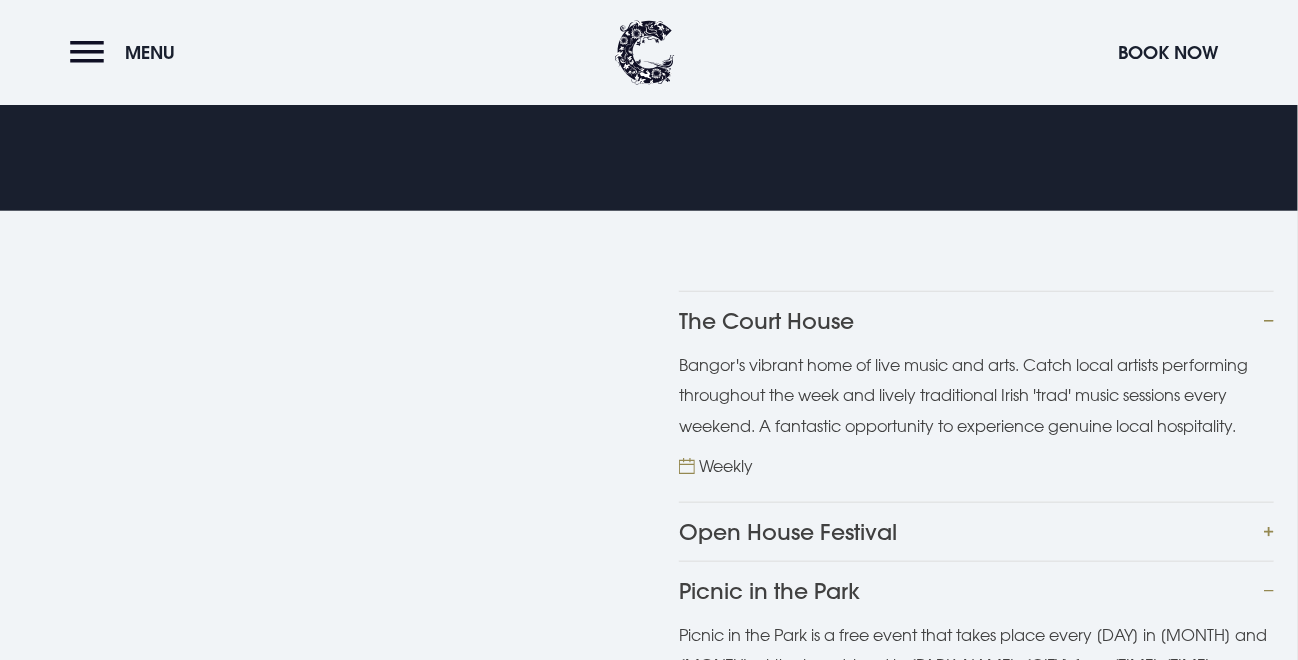 scroll, scrollTop: 700, scrollLeft: 0, axis: vertical 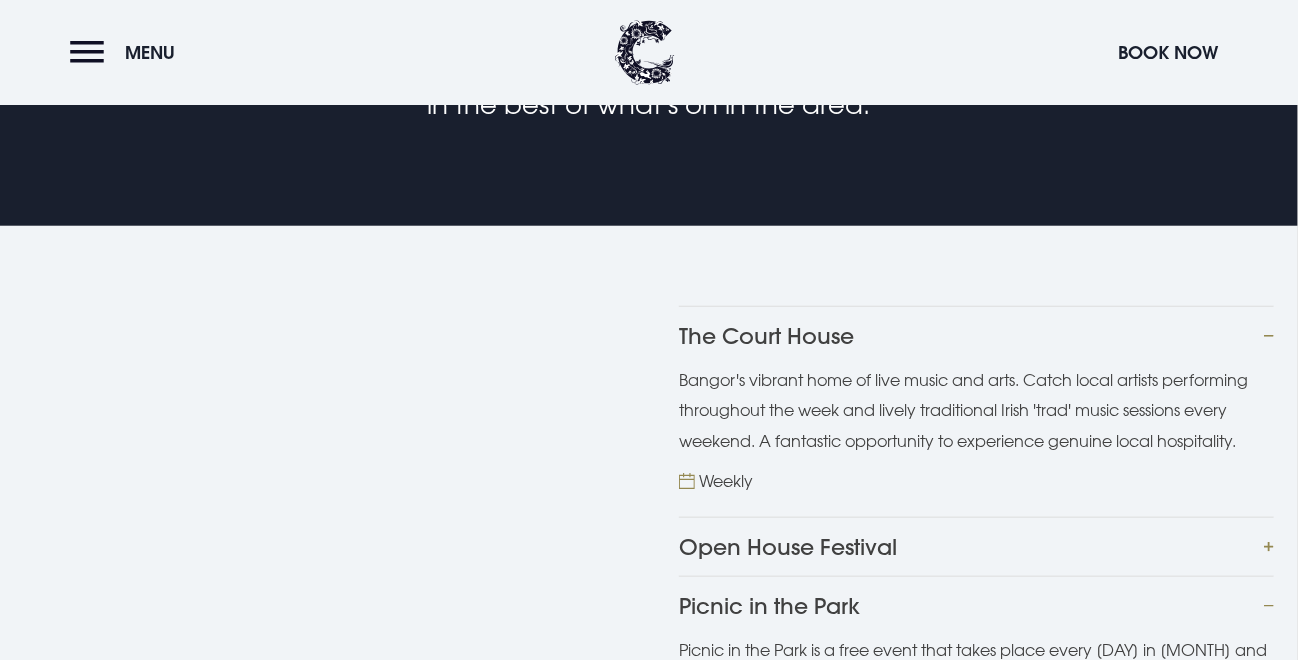click on "Open House Festival" at bounding box center (976, 546) 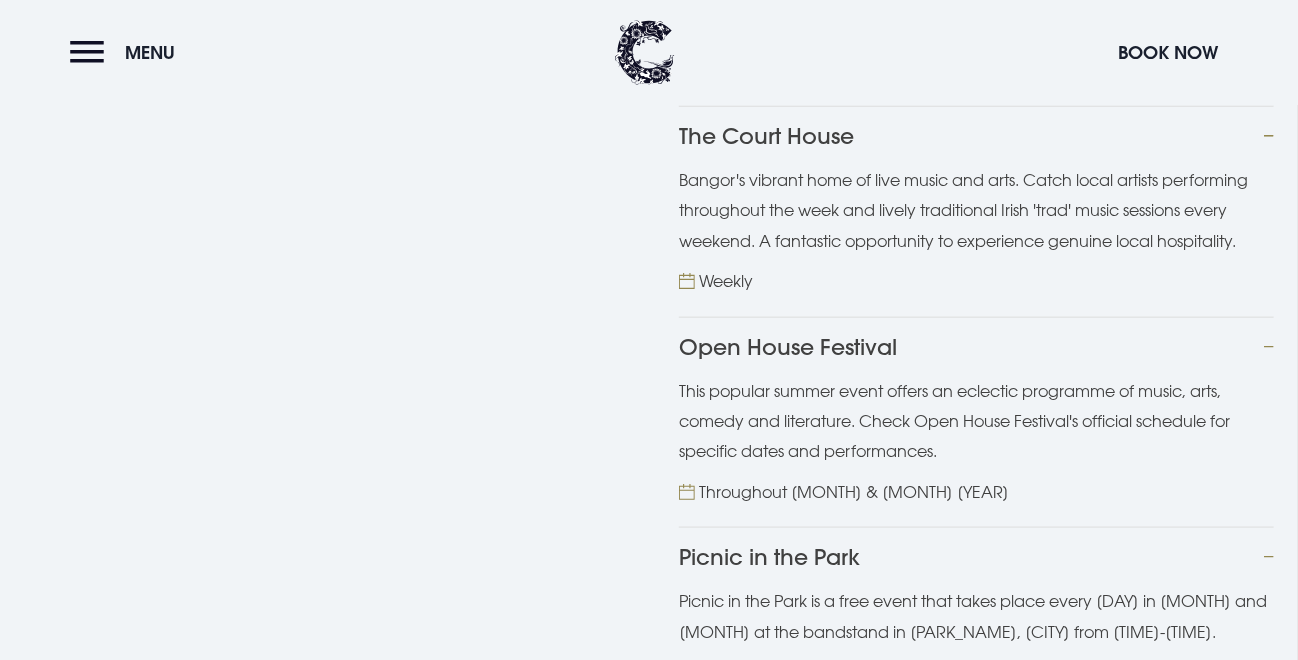 scroll, scrollTop: 900, scrollLeft: 0, axis: vertical 